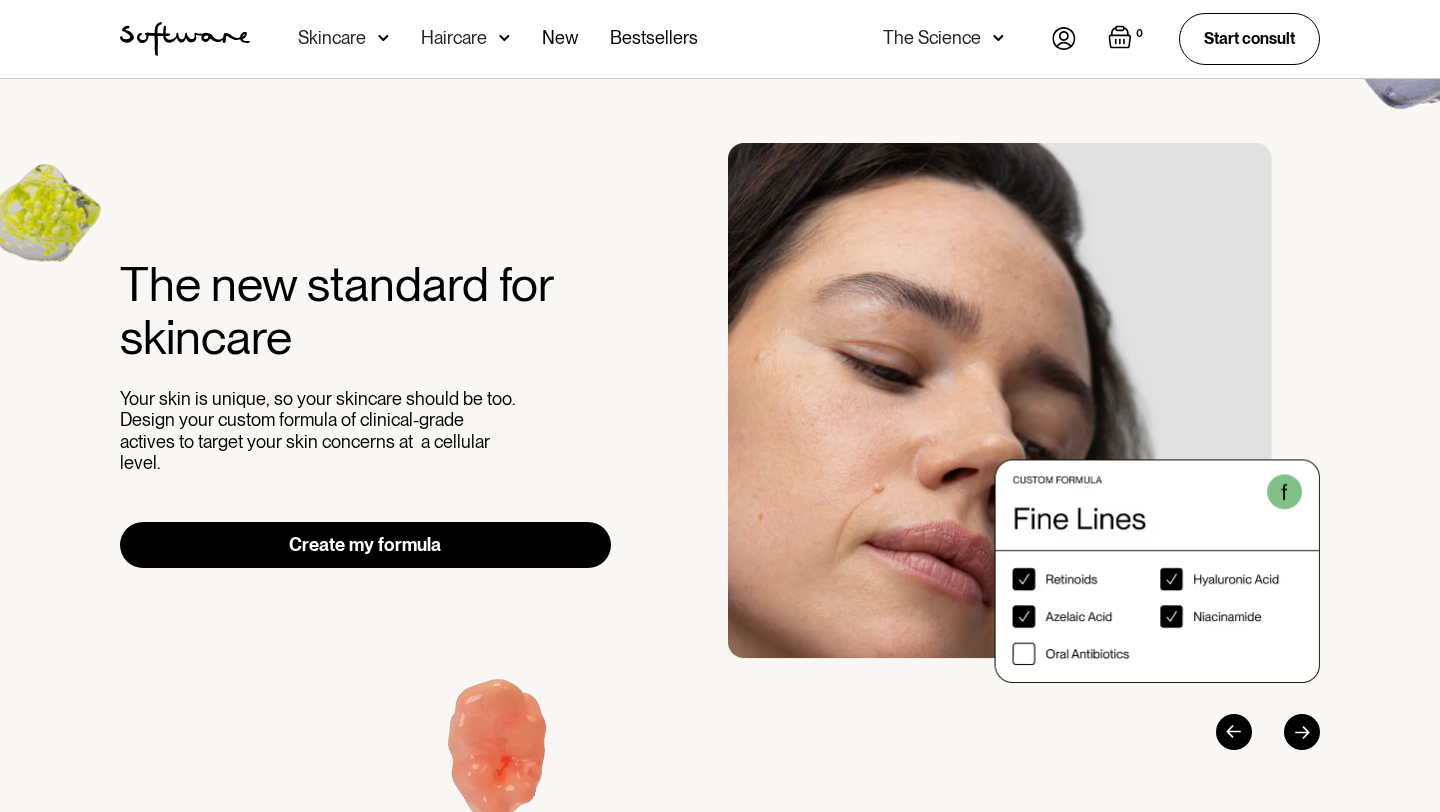 scroll, scrollTop: 0, scrollLeft: 0, axis: both 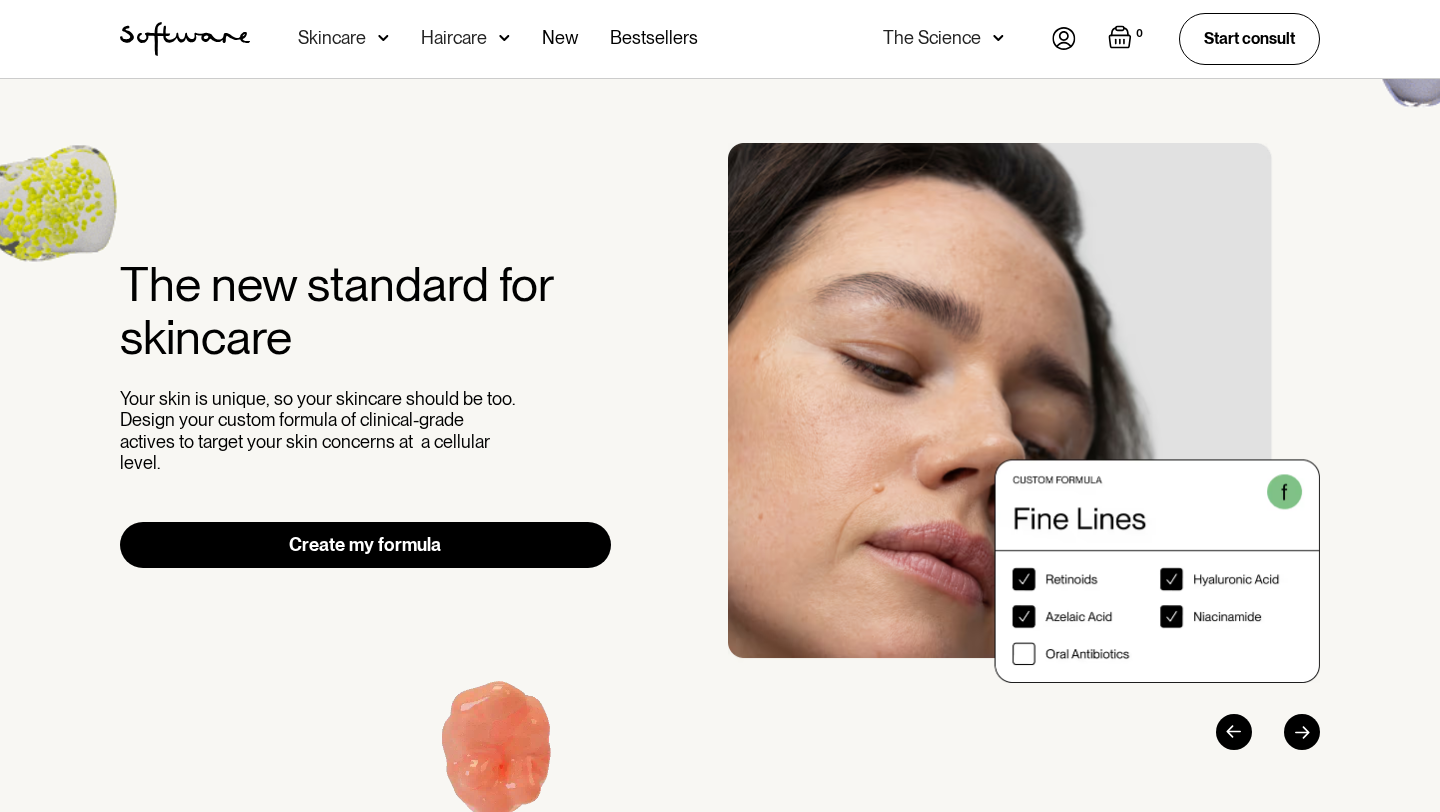 click on "Skincare" at bounding box center [332, 38] 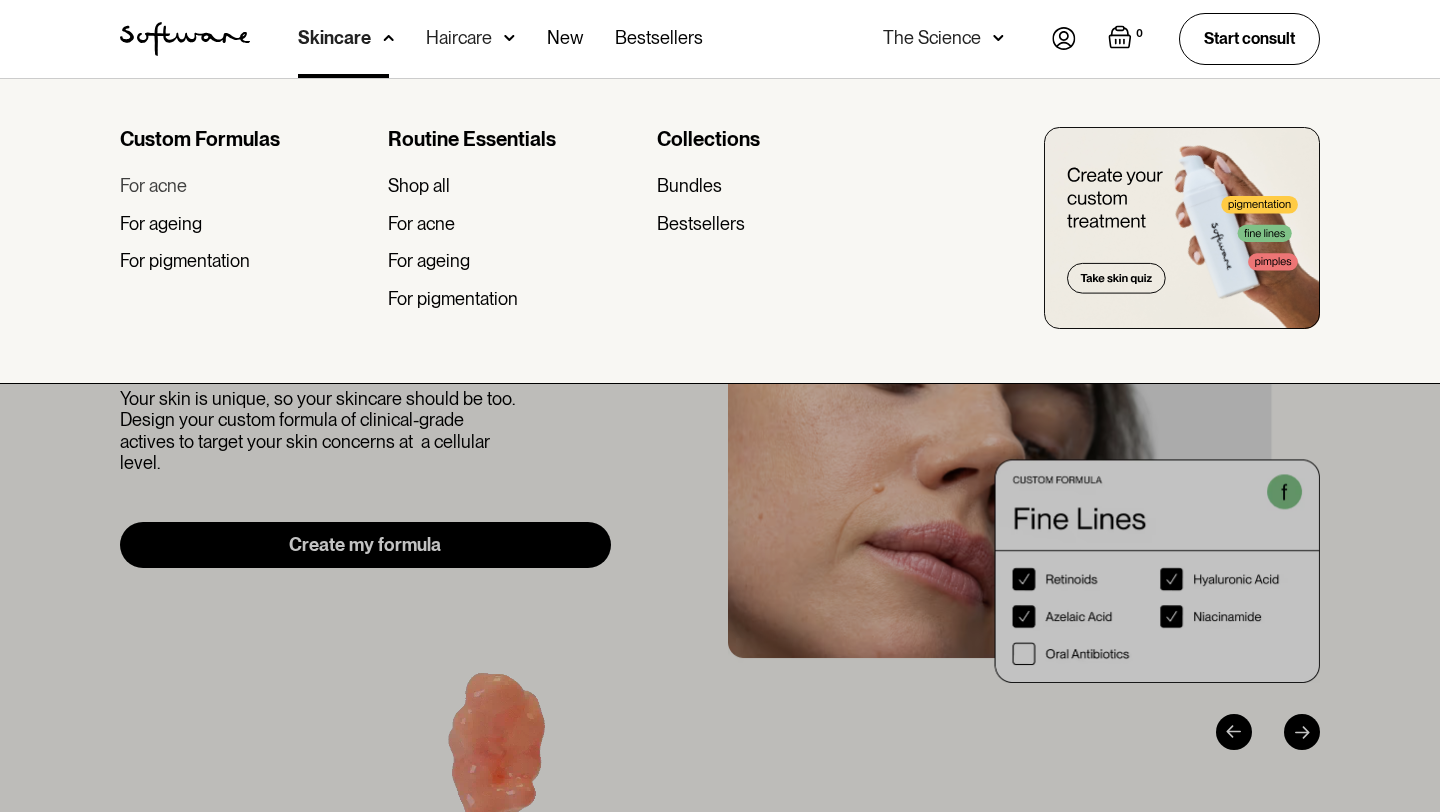 click on "For acne" at bounding box center [153, 186] 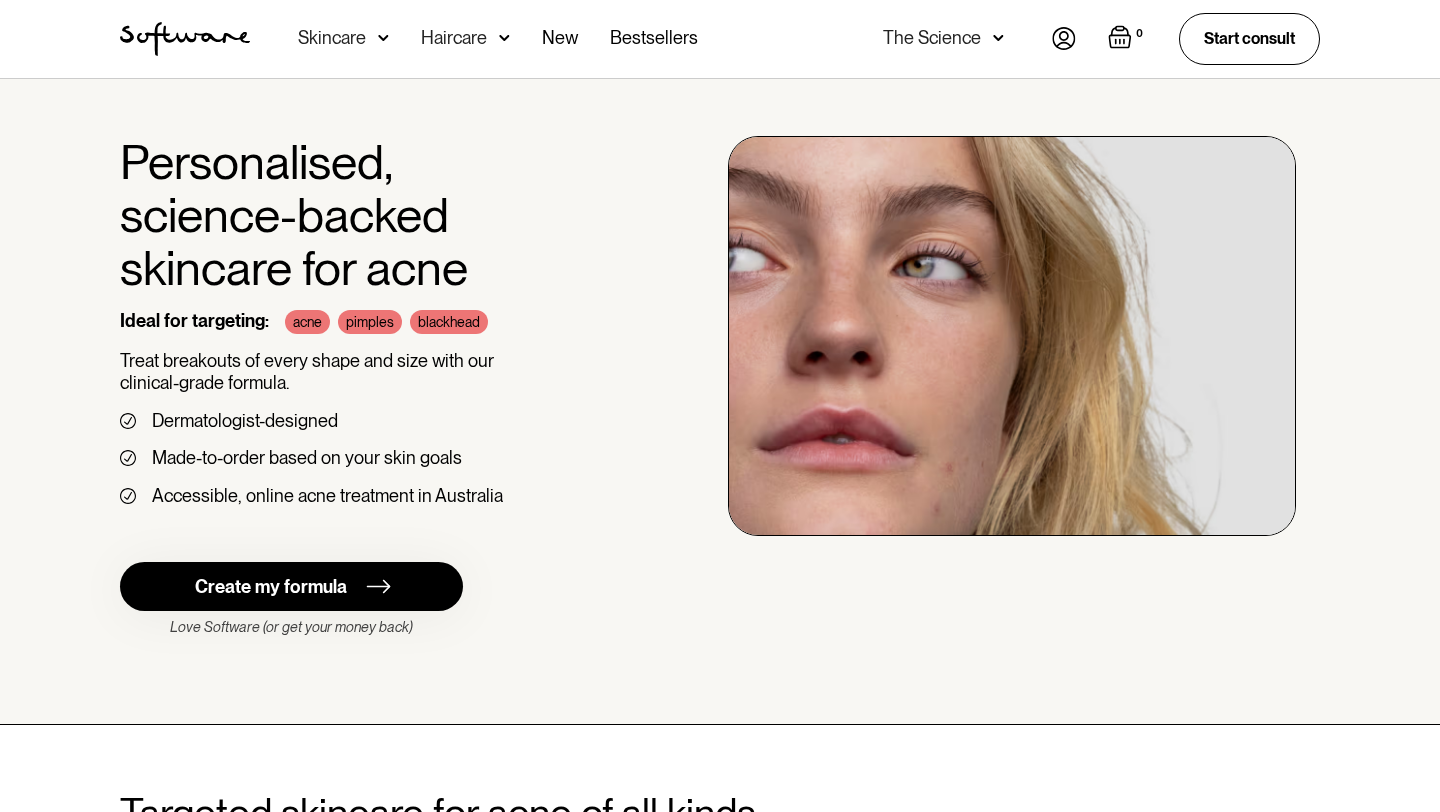 scroll, scrollTop: 0, scrollLeft: 0, axis: both 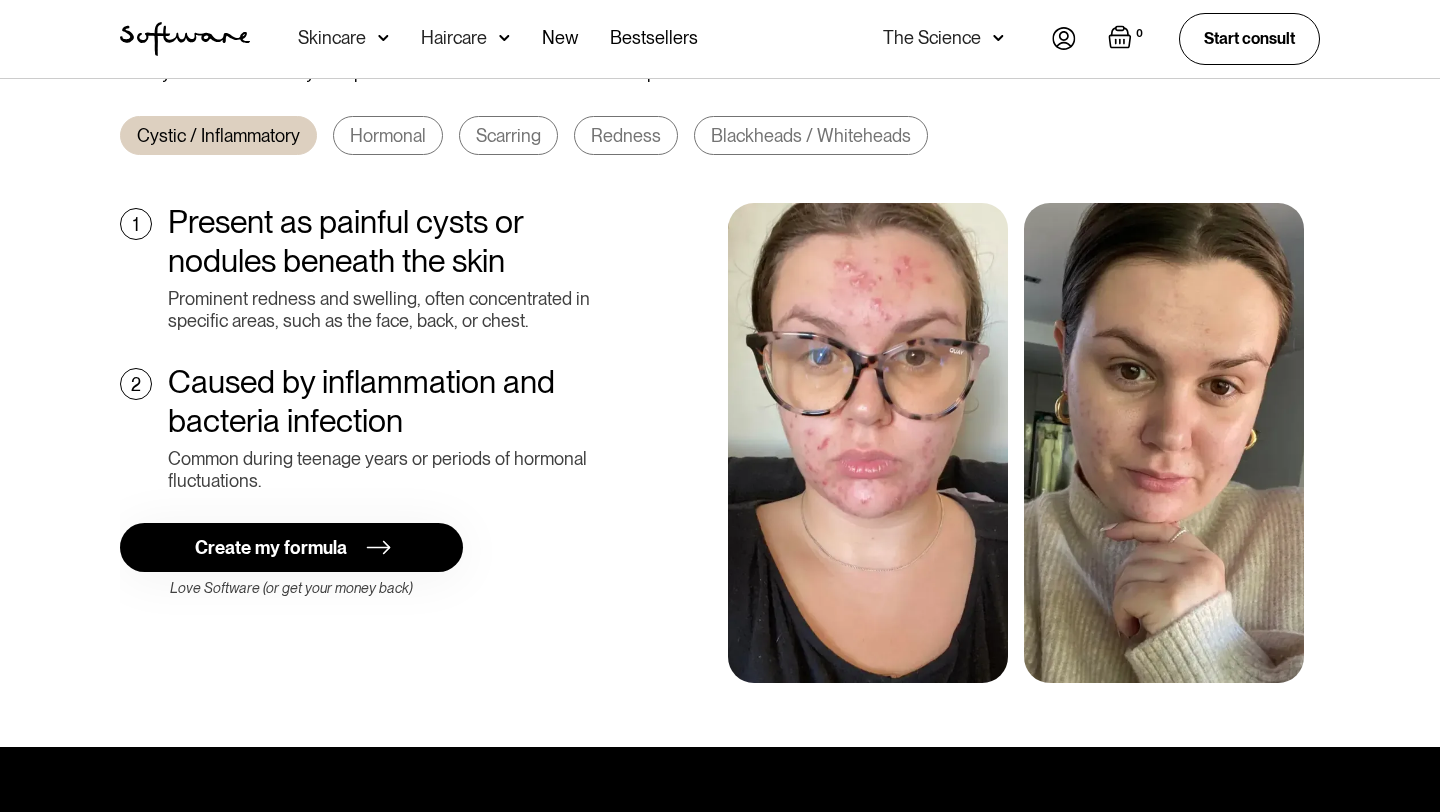 click on "Hormonal" at bounding box center (388, 136) 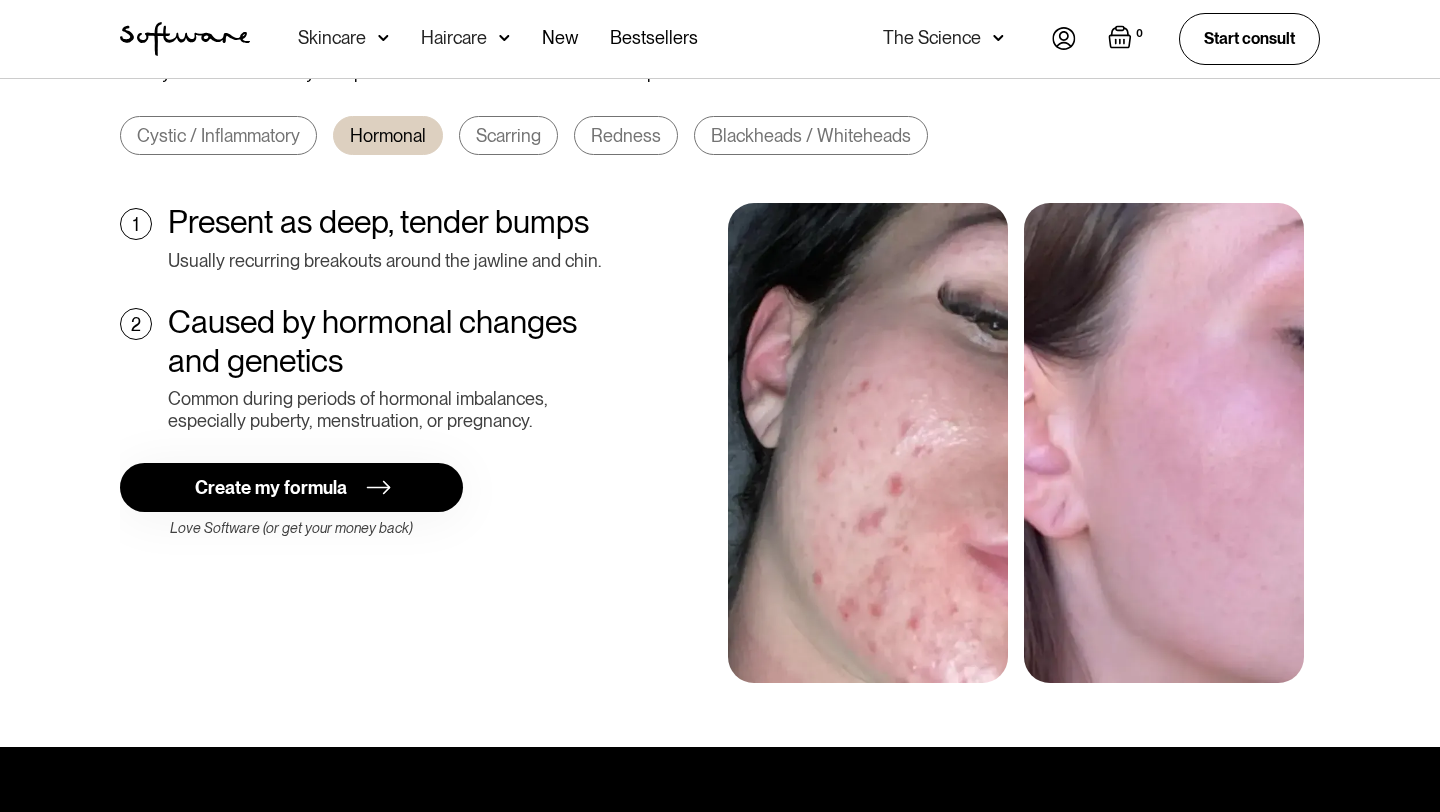 click on "Targeted skincare for acne of all kinds Visibly reduce and treat your specific acne concerns with Software’s personalised formulas. Cystic / Inflammatory Hormonal Scarring Redness Blackheads / Whiteheads 1 Present as painful cysts or nodules beneath the skin Prominent redness and swelling, often concentrated in specific areas, such as the face, back, or chest. 2 Caused by inflammation and bacteria infection Common during teenage years or periods of hormonal fluctuations. Create my formula Love Software (or get your money back) 1 Present as deep, tender bumps Usually recurring breakouts around the jawline and chin. 2 Caused by hormonal changes and genetics Common during periods of hormonal imbalances, especially puberty, menstruation, or pregnancy. Create my formula Love Software (or get your money back) 1 Present as lasting marks on the skin, post-breakout Usually indented (atrophic) or raised (hypertrophic) scars, impacting skin texture. 2 Caused by skin tissue damage Create my formula 1 2 1 2" at bounding box center (720, 340) 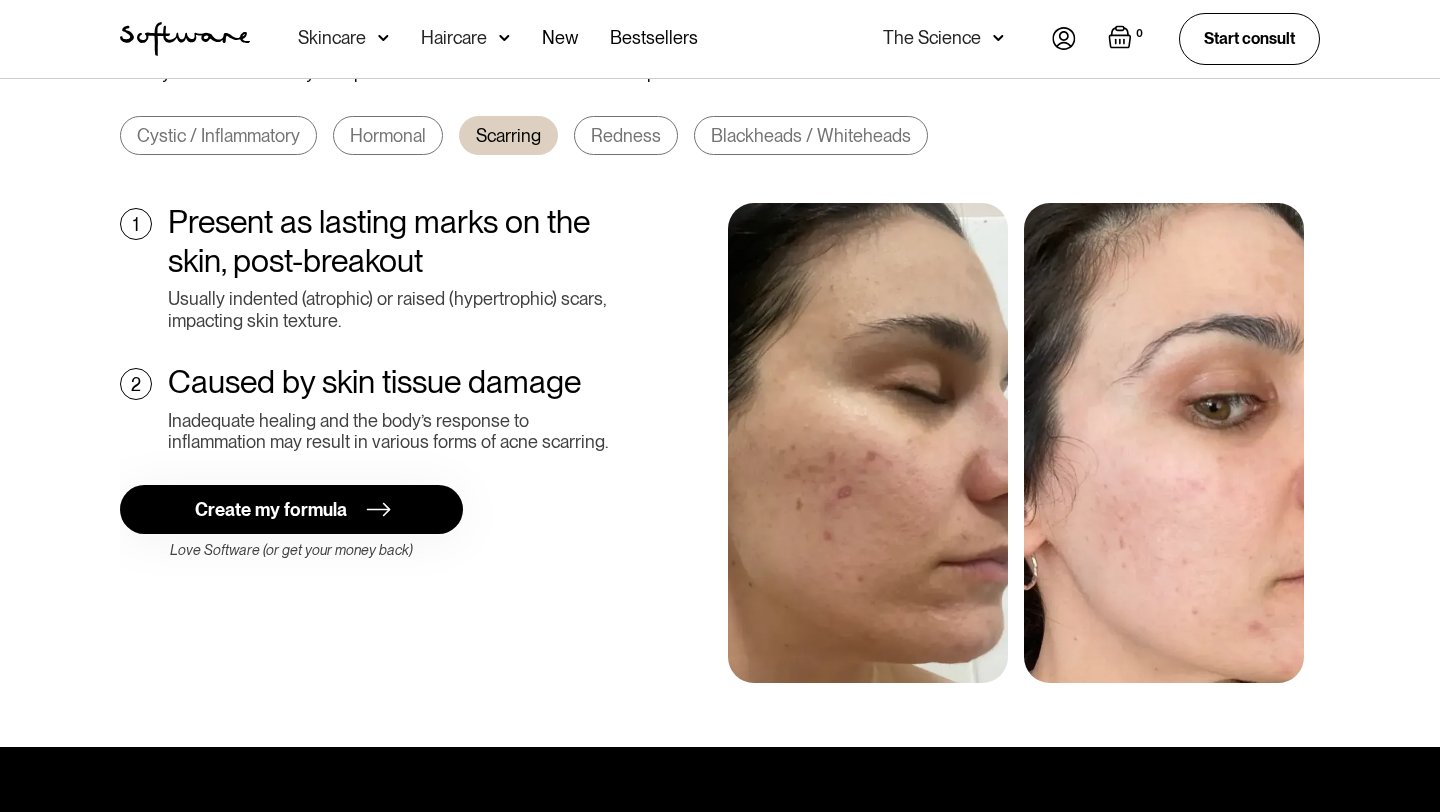 click on "Redness" at bounding box center (626, 136) 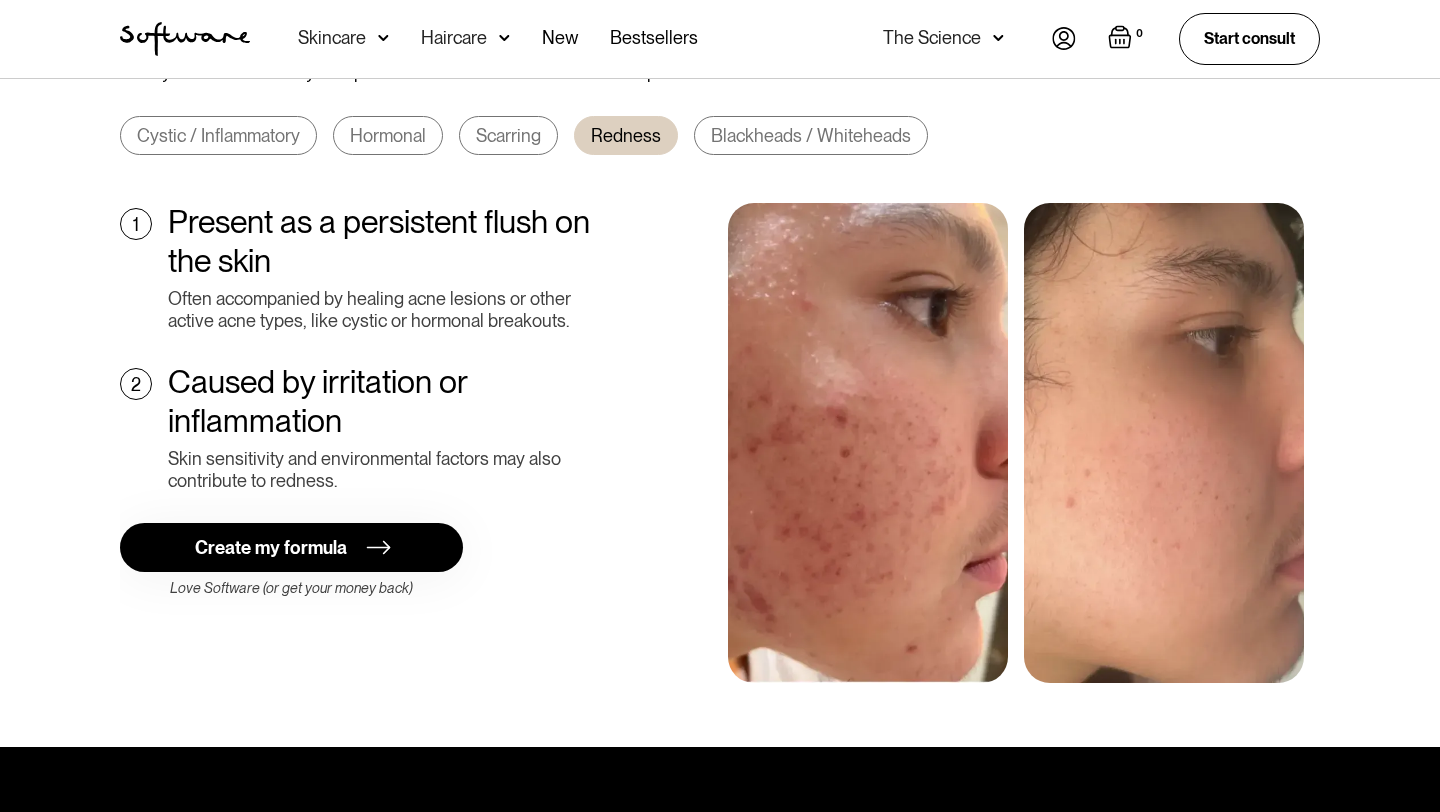 click on "Blackheads / Whiteheads" at bounding box center (811, 136) 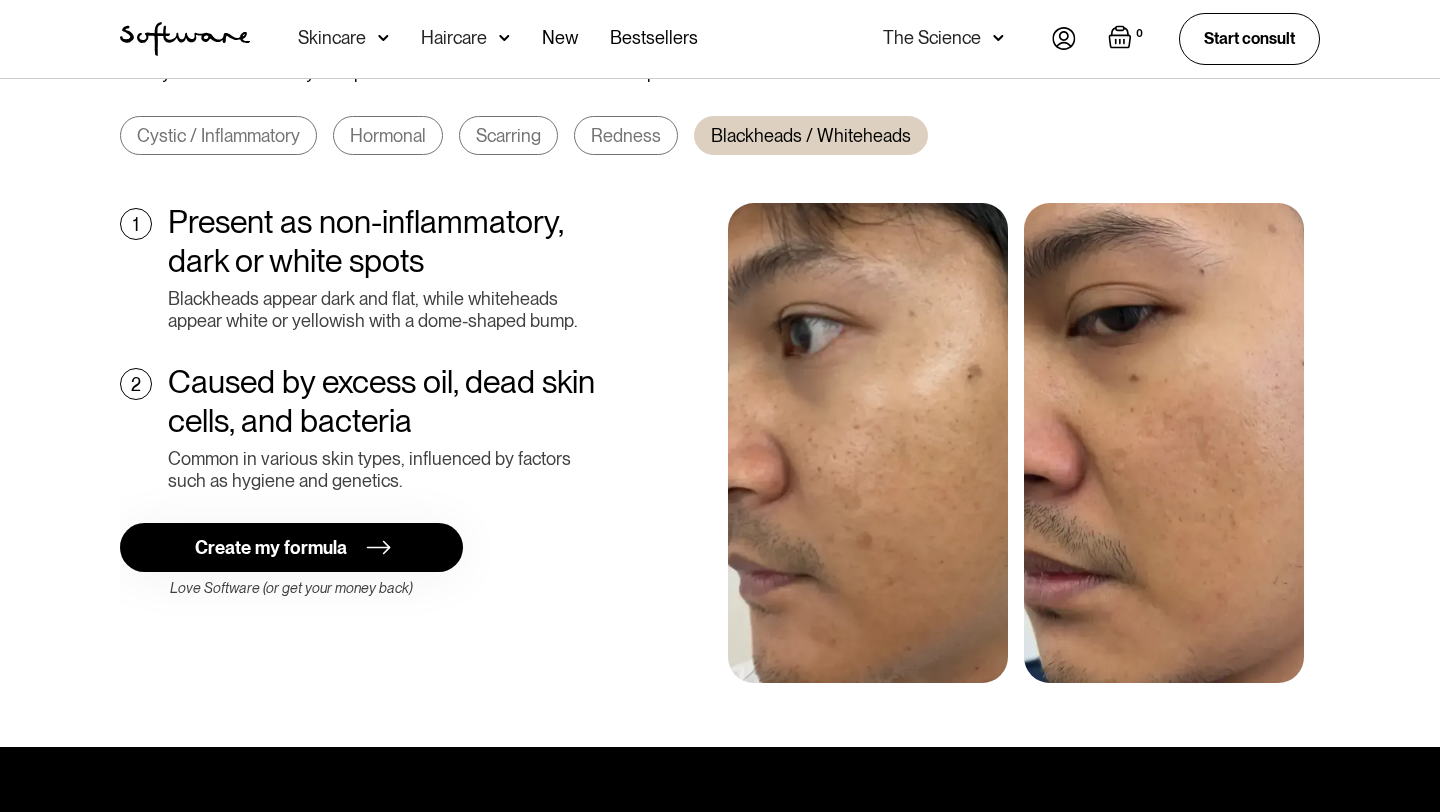 click on "Hormonal" at bounding box center [388, 136] 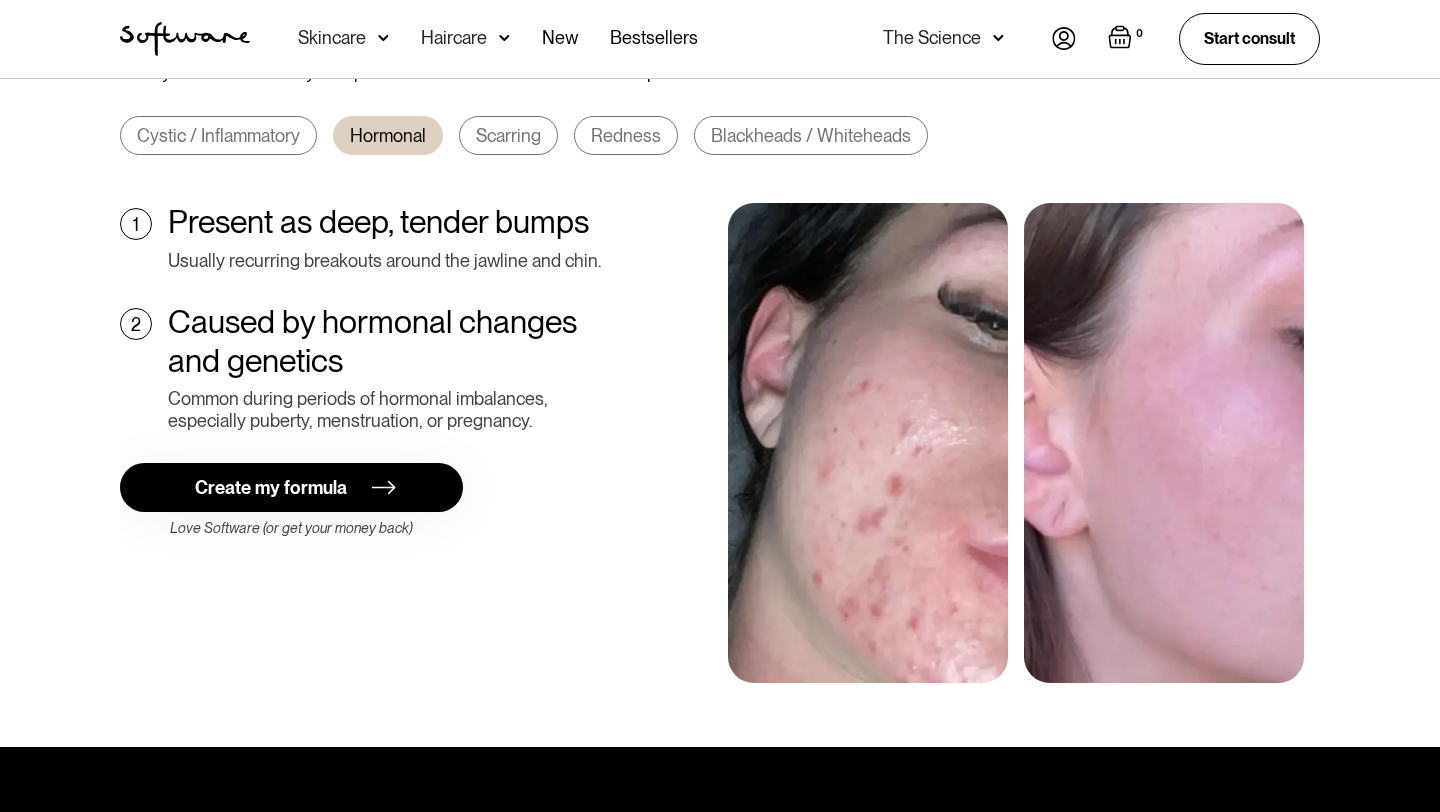click at bounding box center [375, 487] 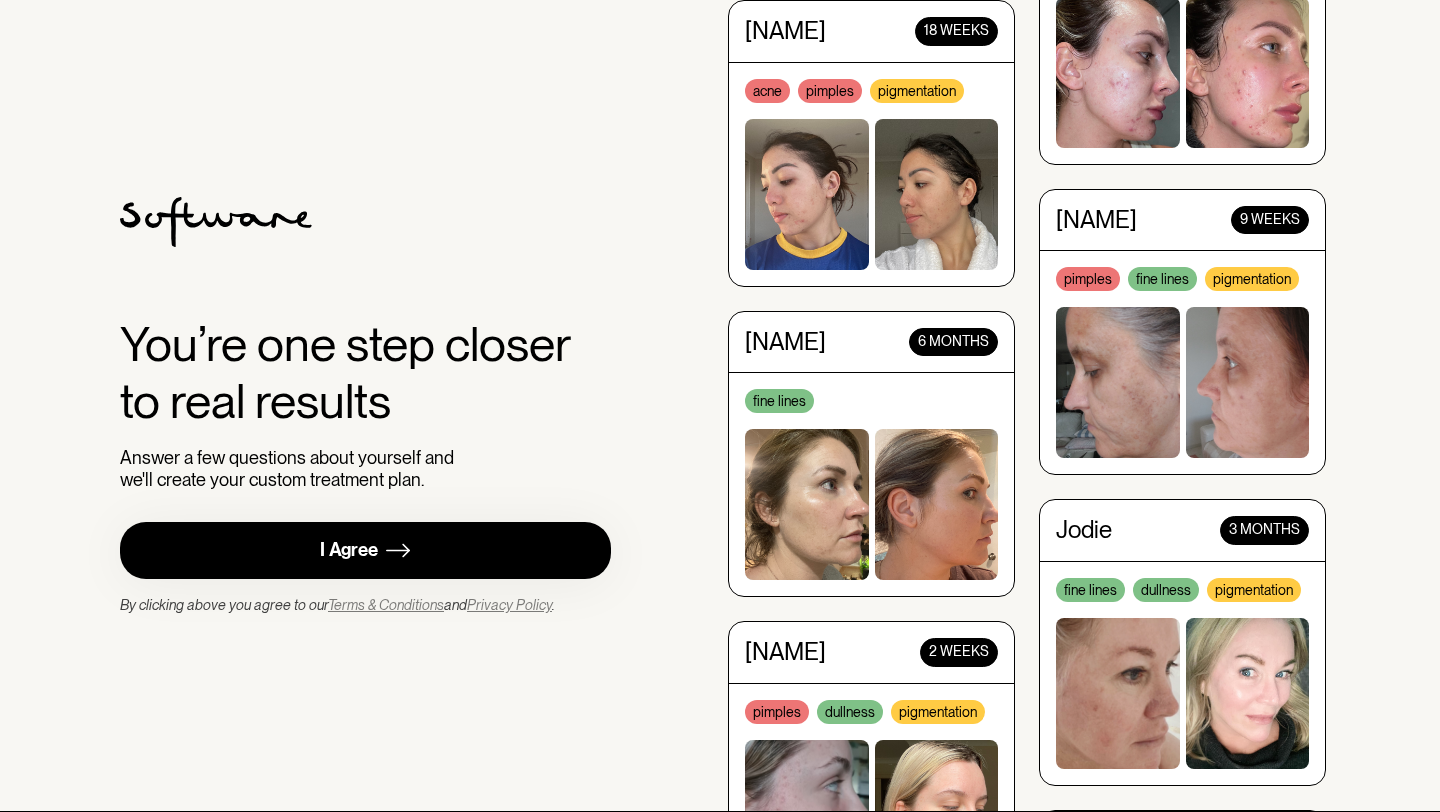 scroll, scrollTop: 0, scrollLeft: 0, axis: both 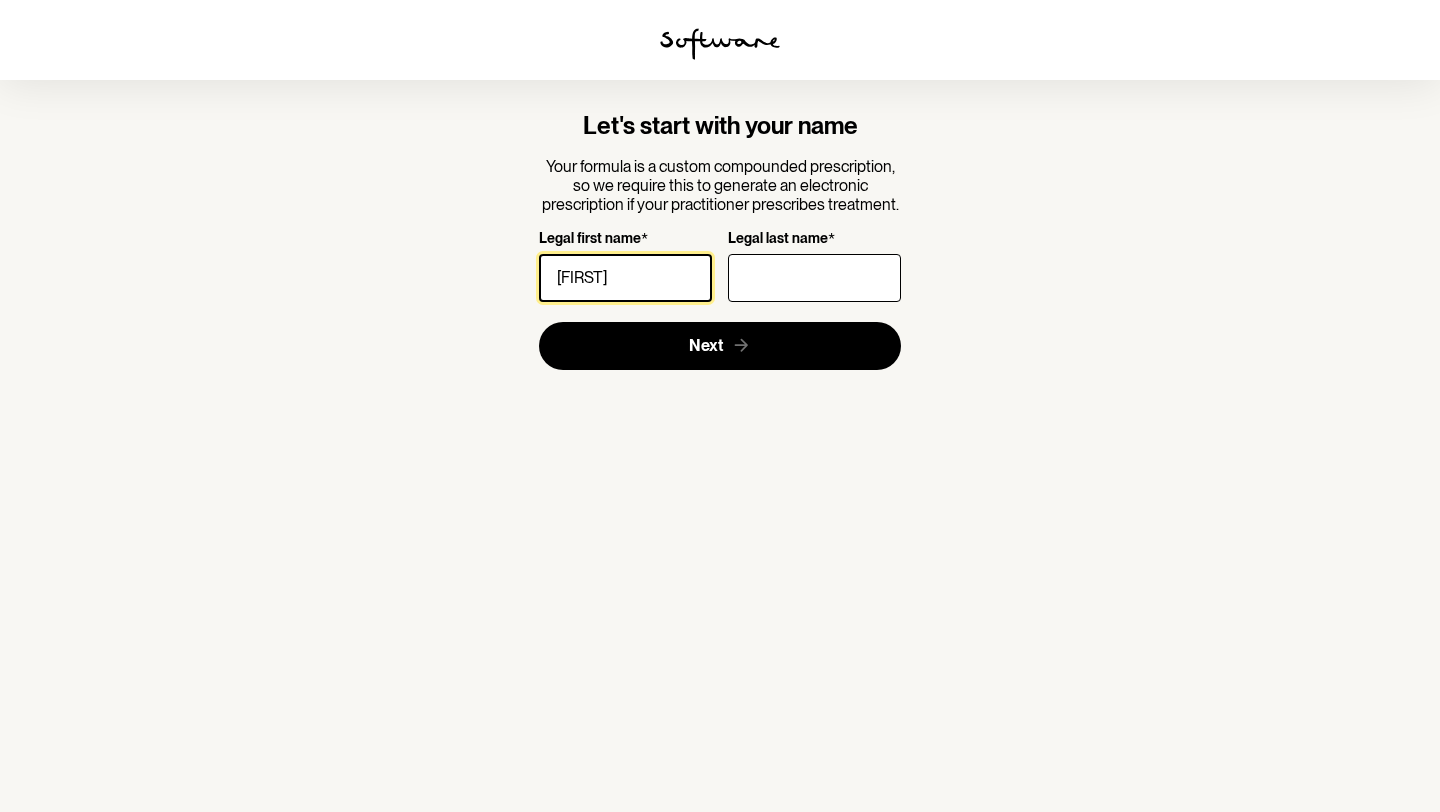 type on "Harriet" 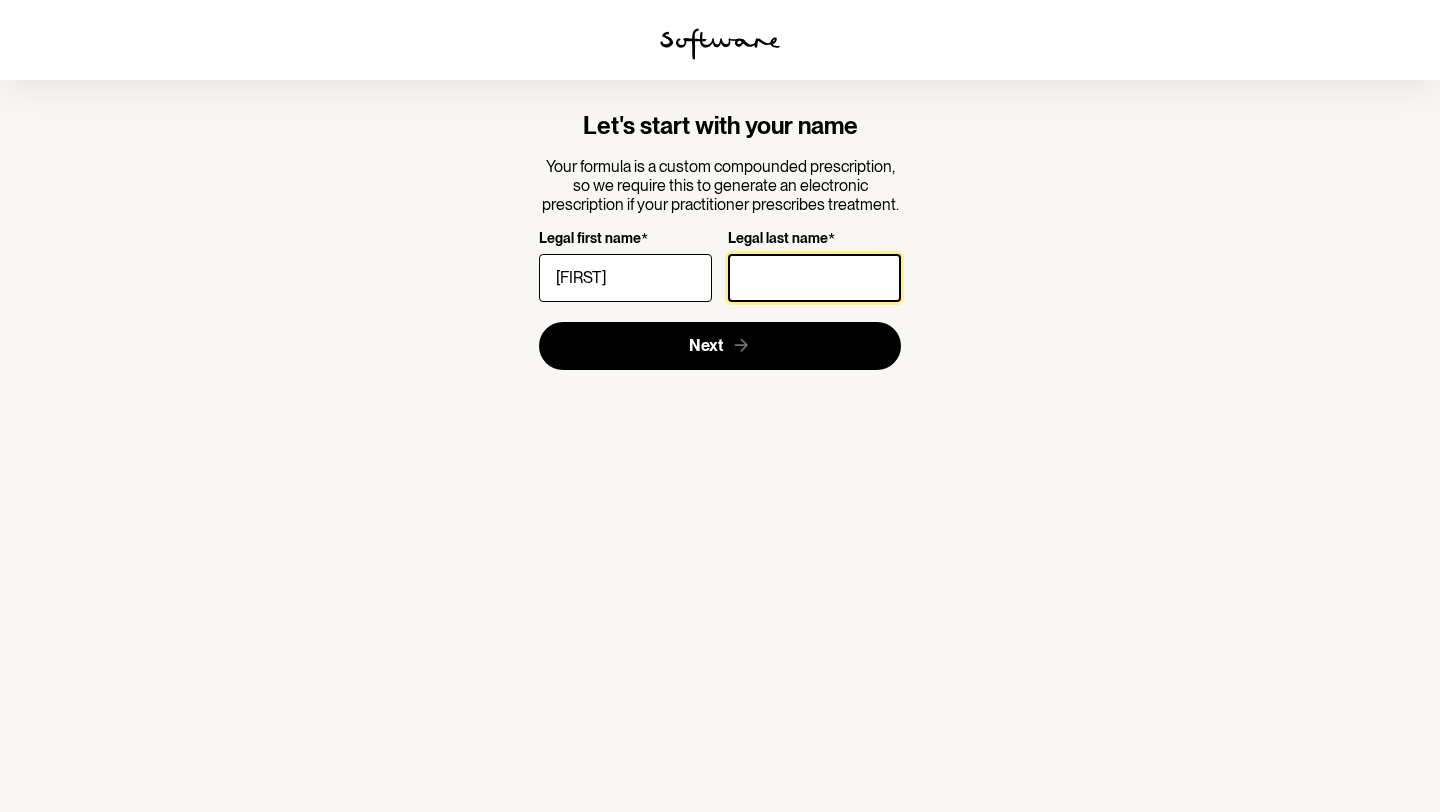 click on "Legal last name *" at bounding box center [814, 278] 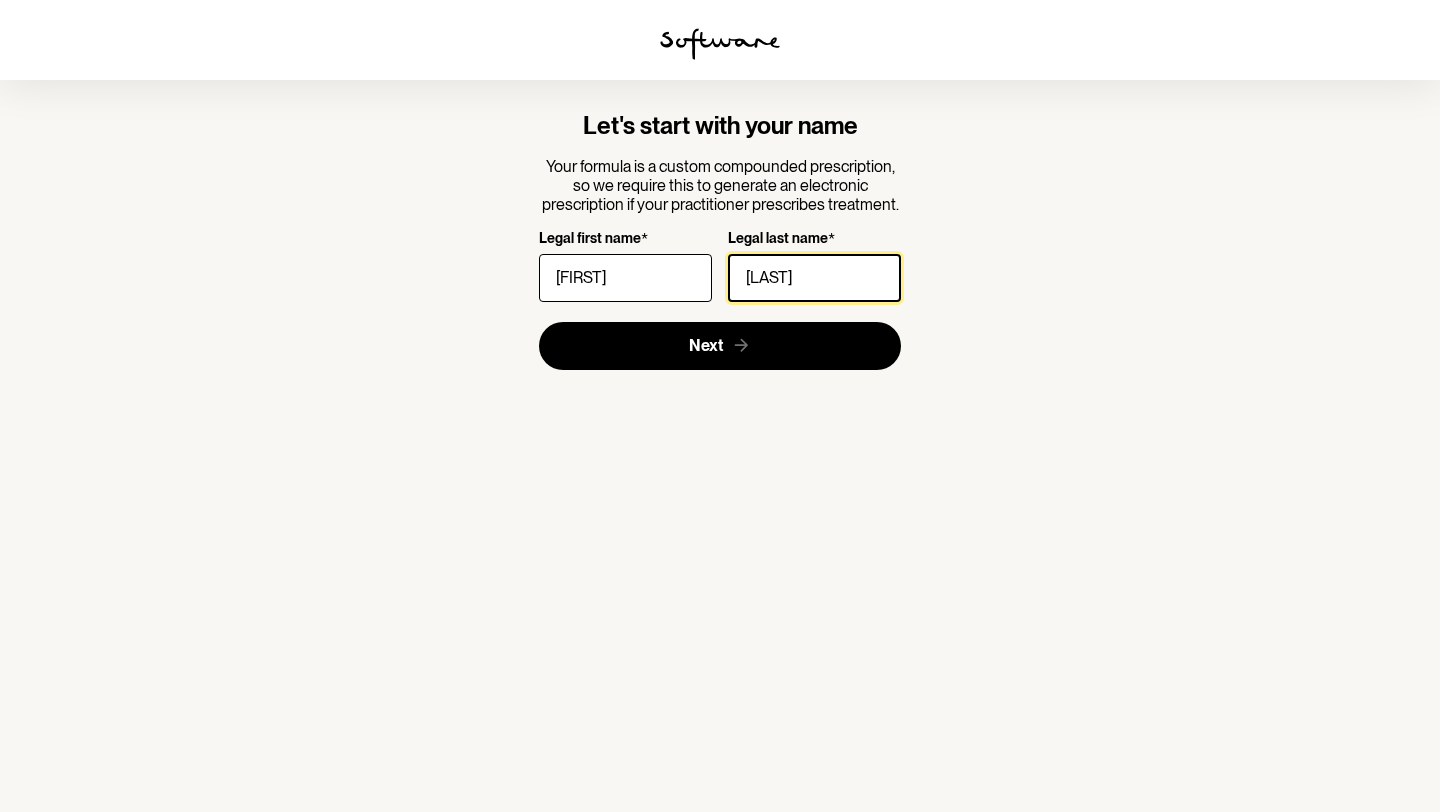type on "Conroy" 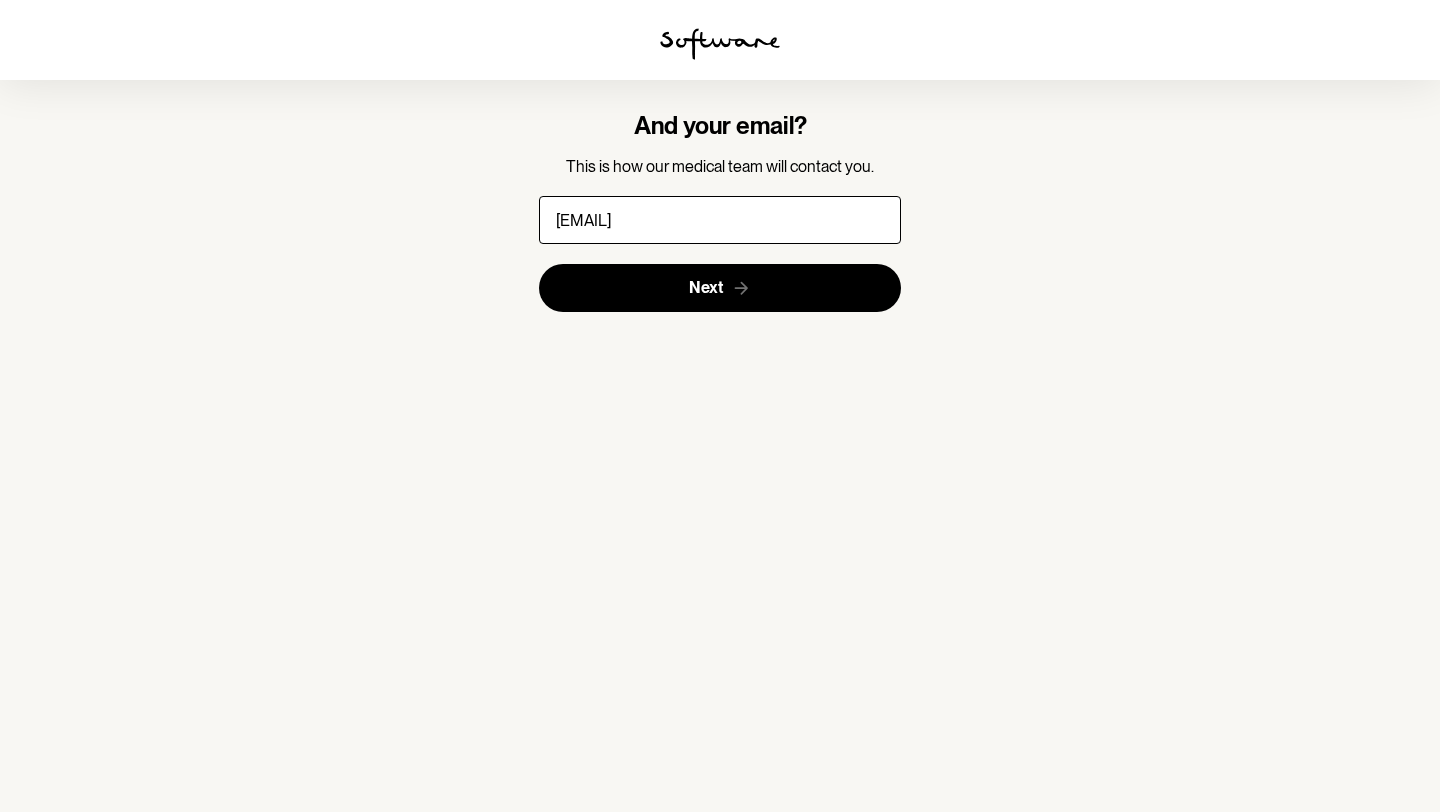 type on "hattie.conroy@gmail.com" 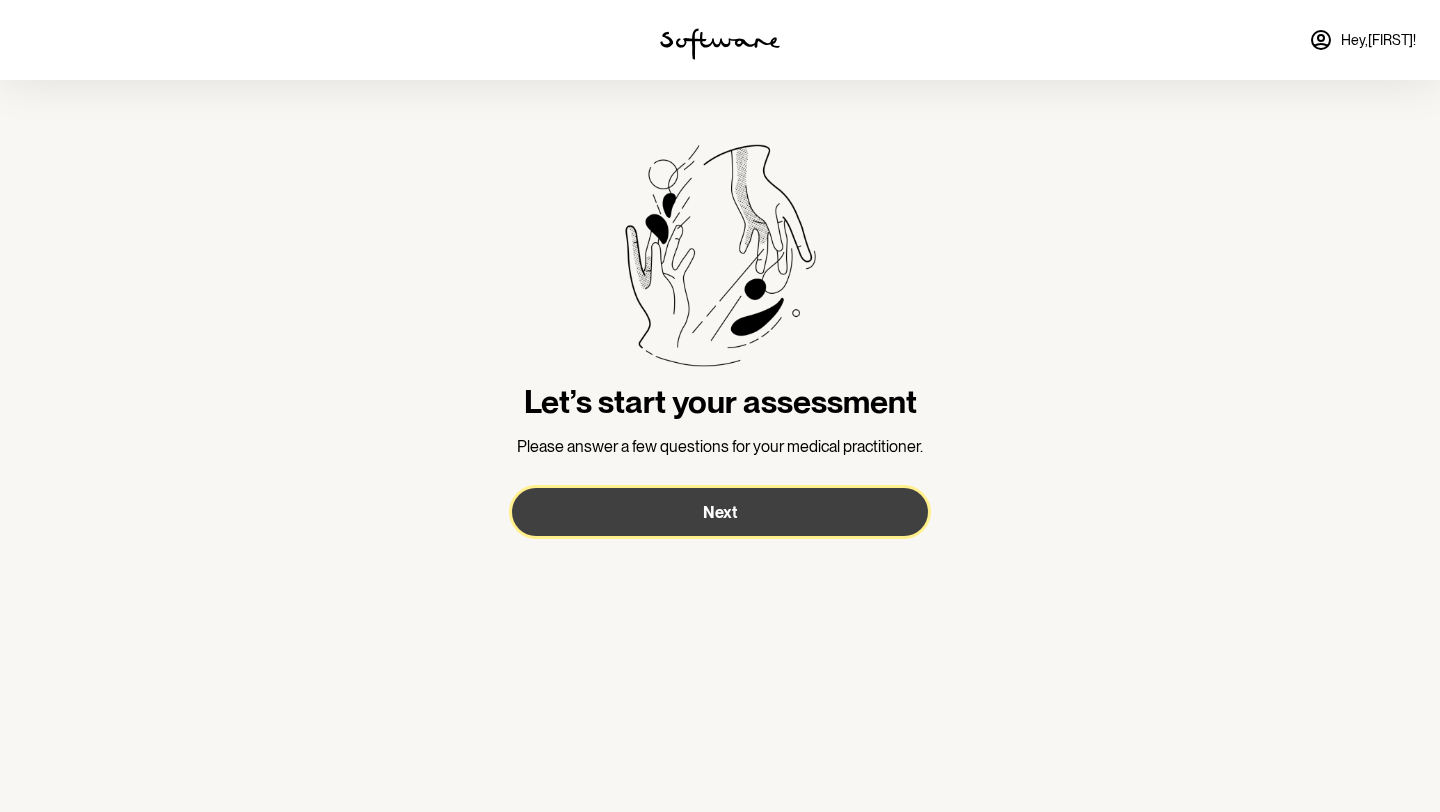 click on "Next" at bounding box center (720, 512) 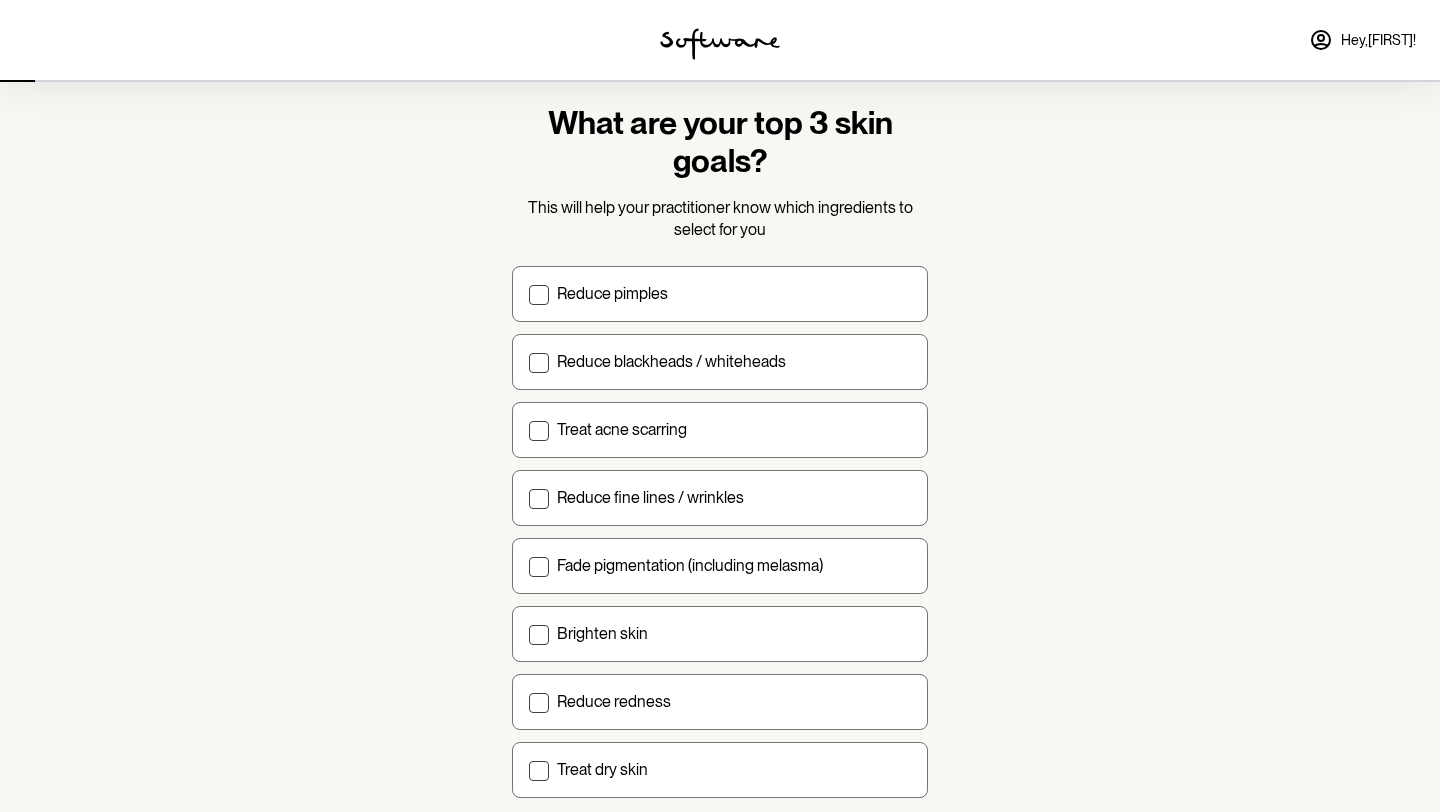 scroll, scrollTop: 59, scrollLeft: 0, axis: vertical 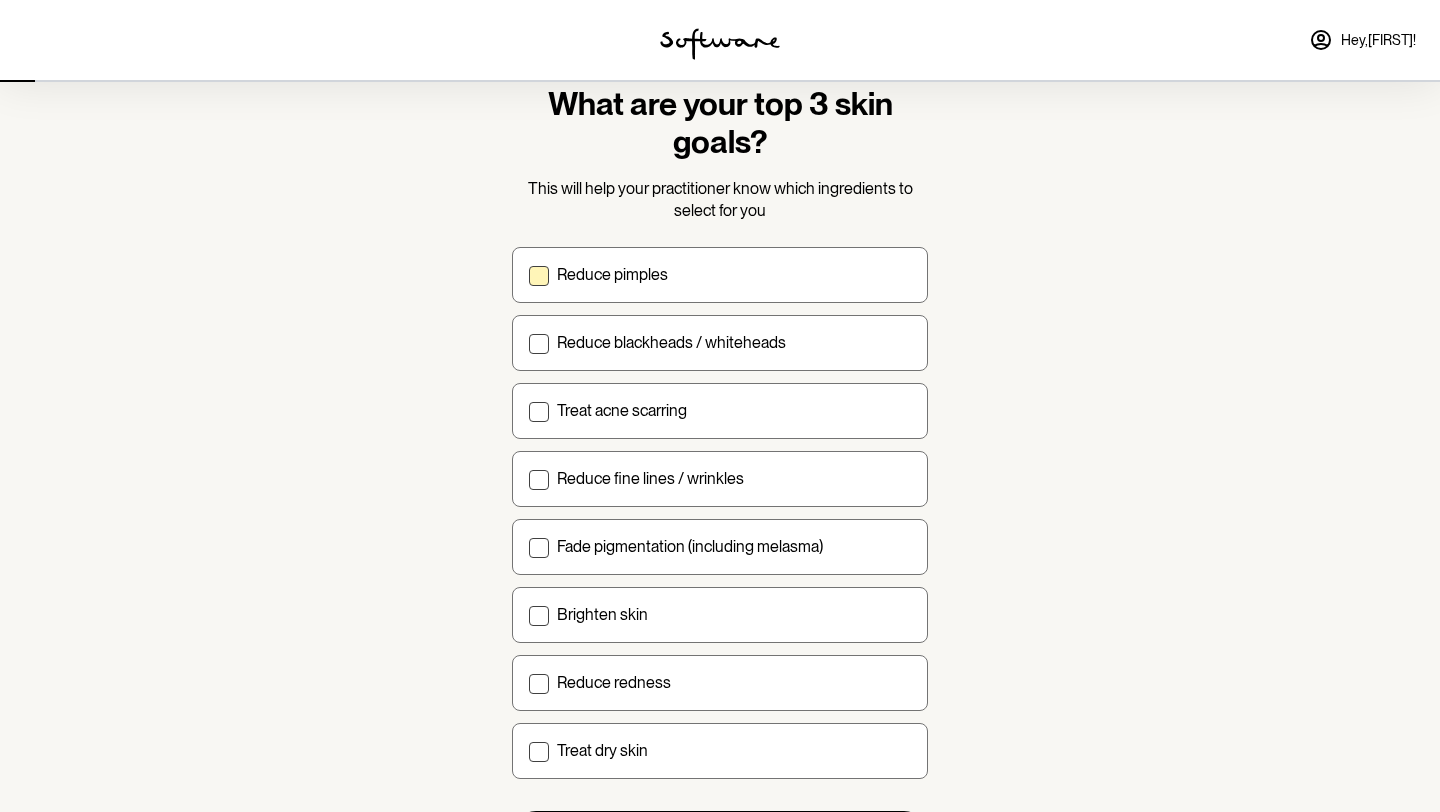 click on "Reduce pimples" at bounding box center (720, 275) 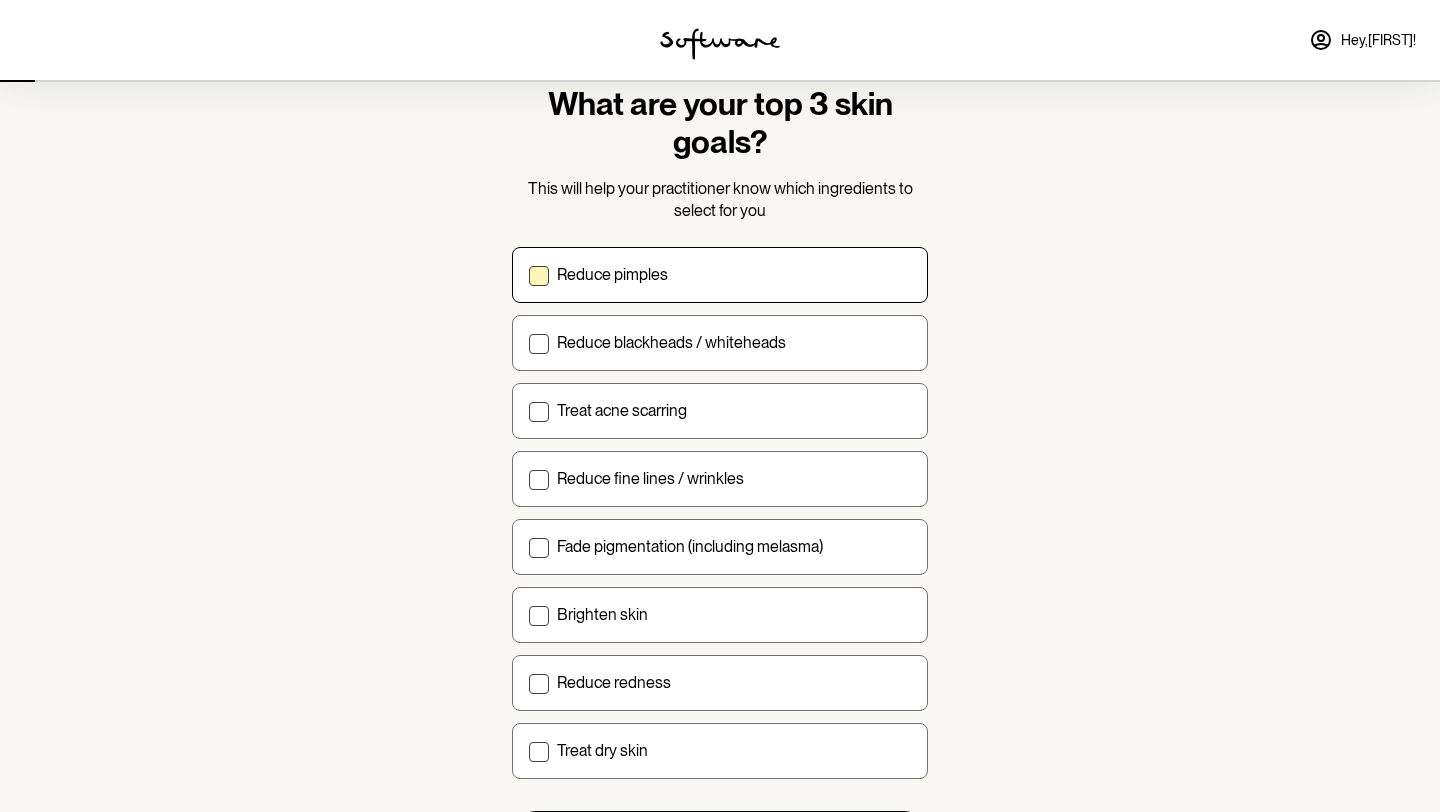 click on "Reduce pimples" at bounding box center (528, 274) 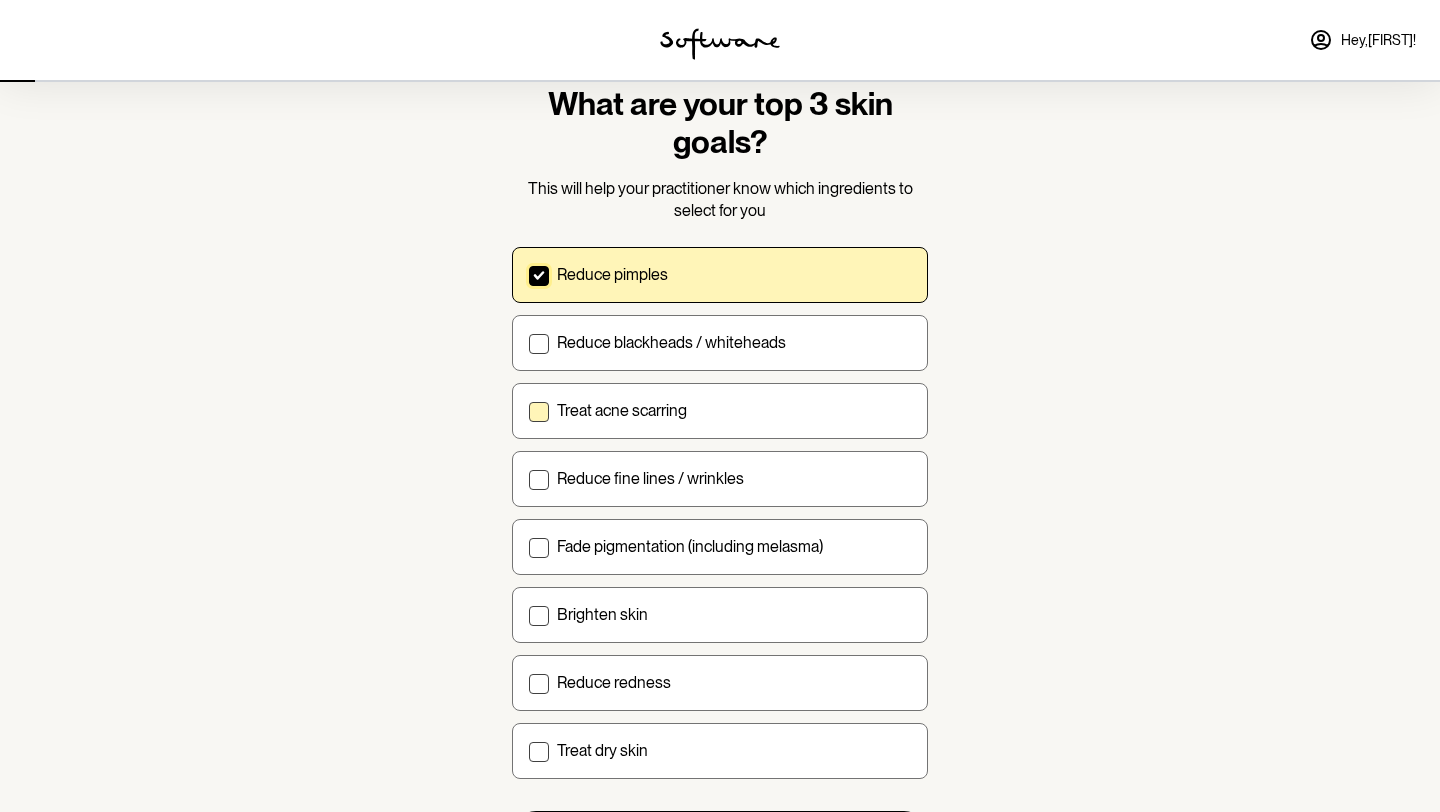 click on "Treat acne scarring" at bounding box center (622, 410) 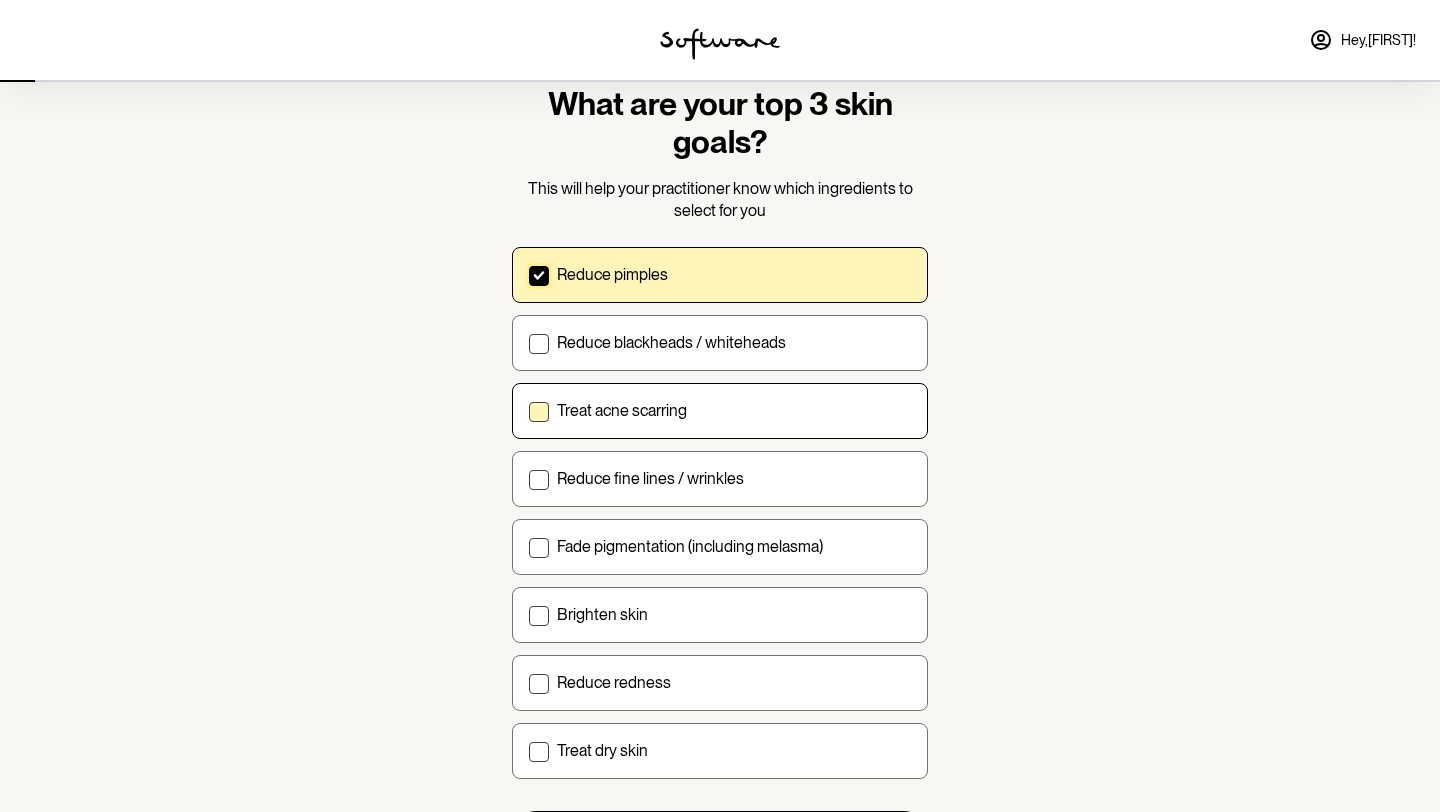 click on "Treat acne scarring" at bounding box center [528, 410] 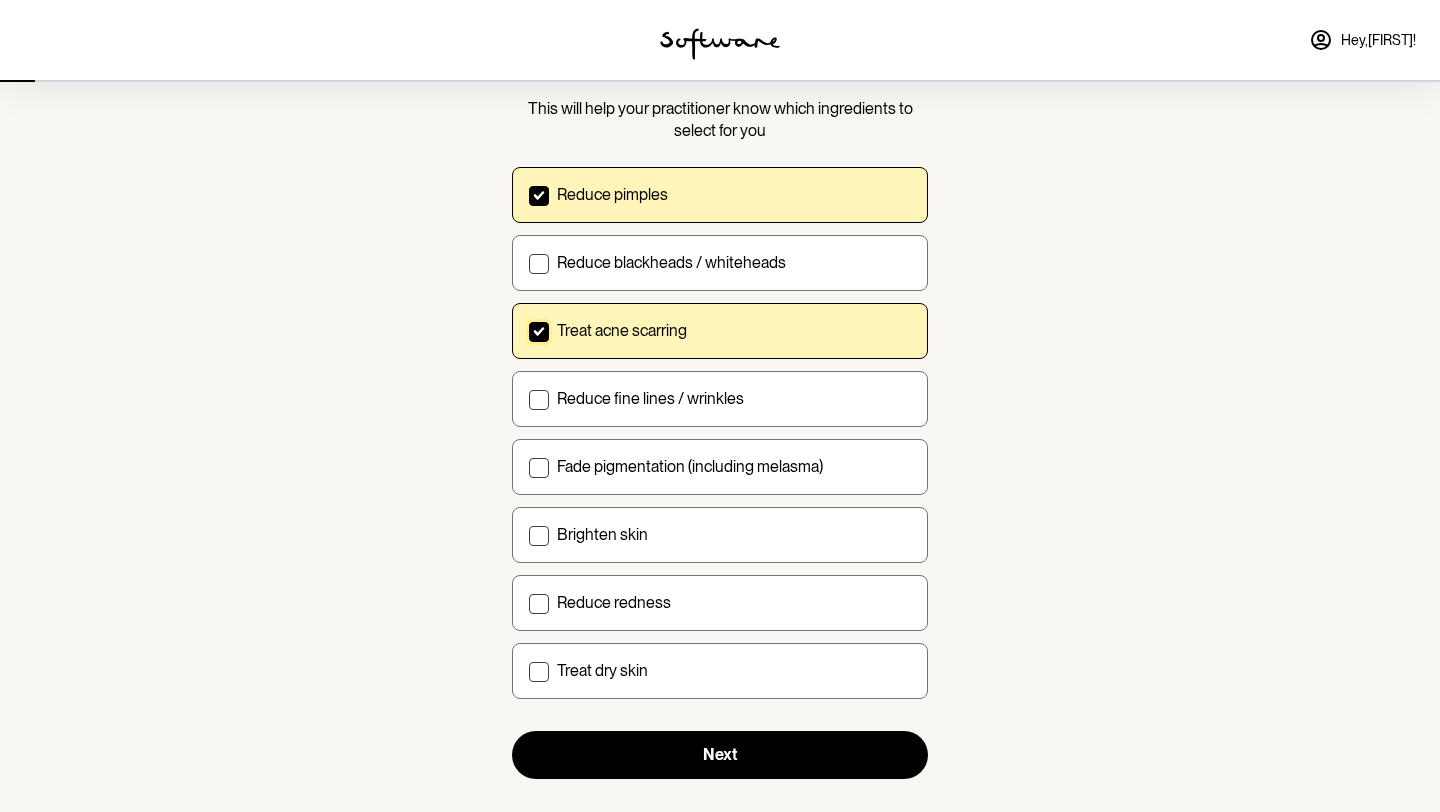 scroll, scrollTop: 166, scrollLeft: 0, axis: vertical 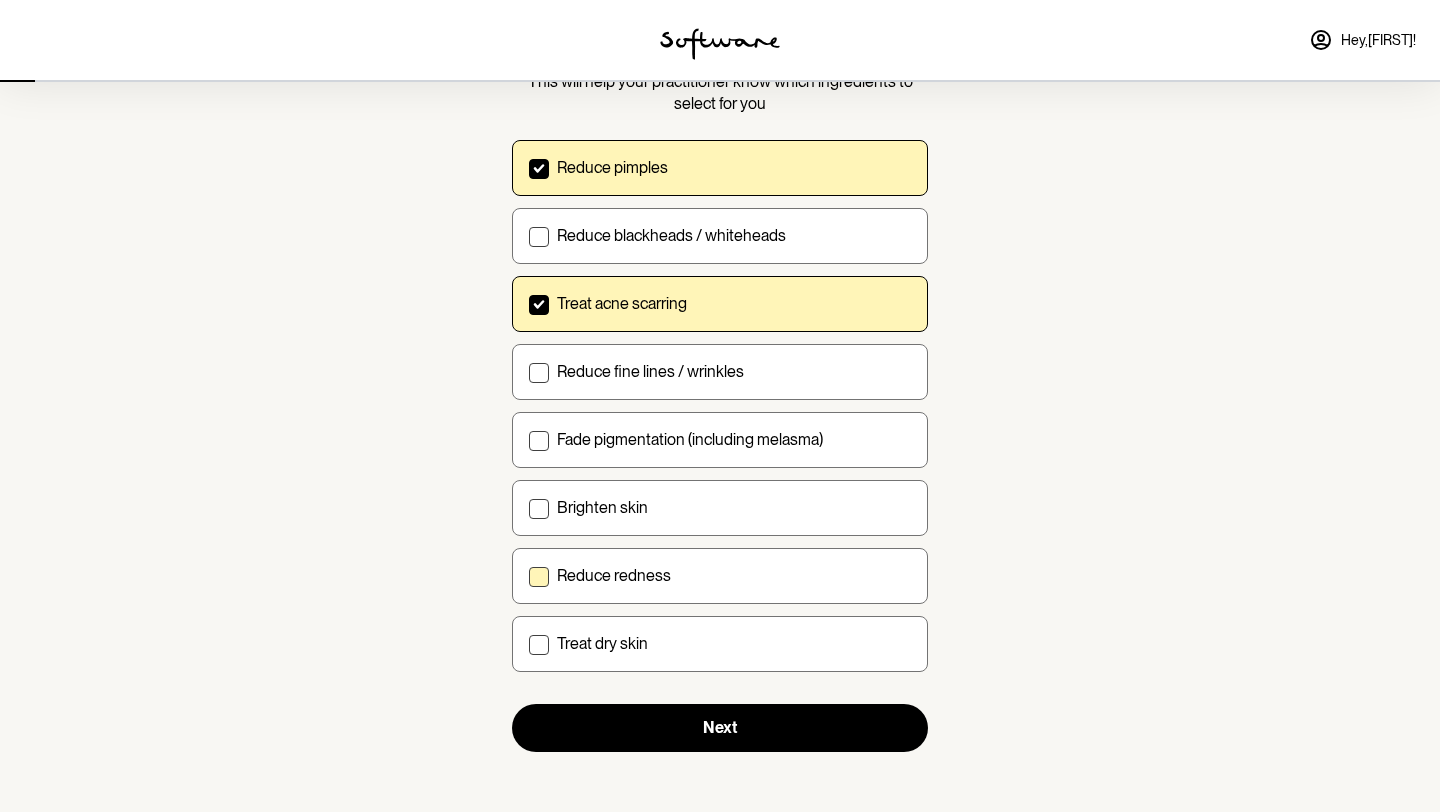 click on "Reduce redness" at bounding box center [720, 576] 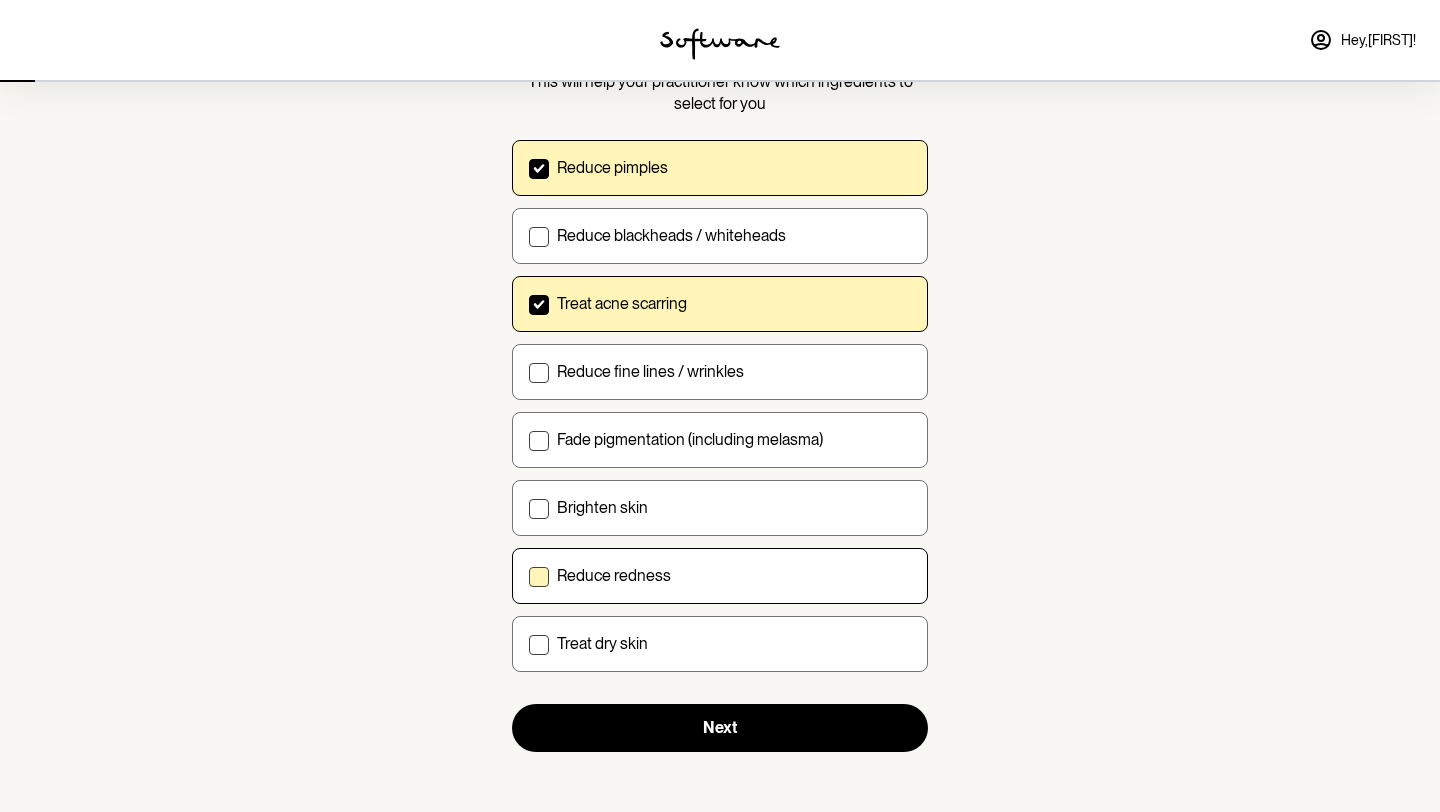 click on "Reduce redness" at bounding box center [528, 575] 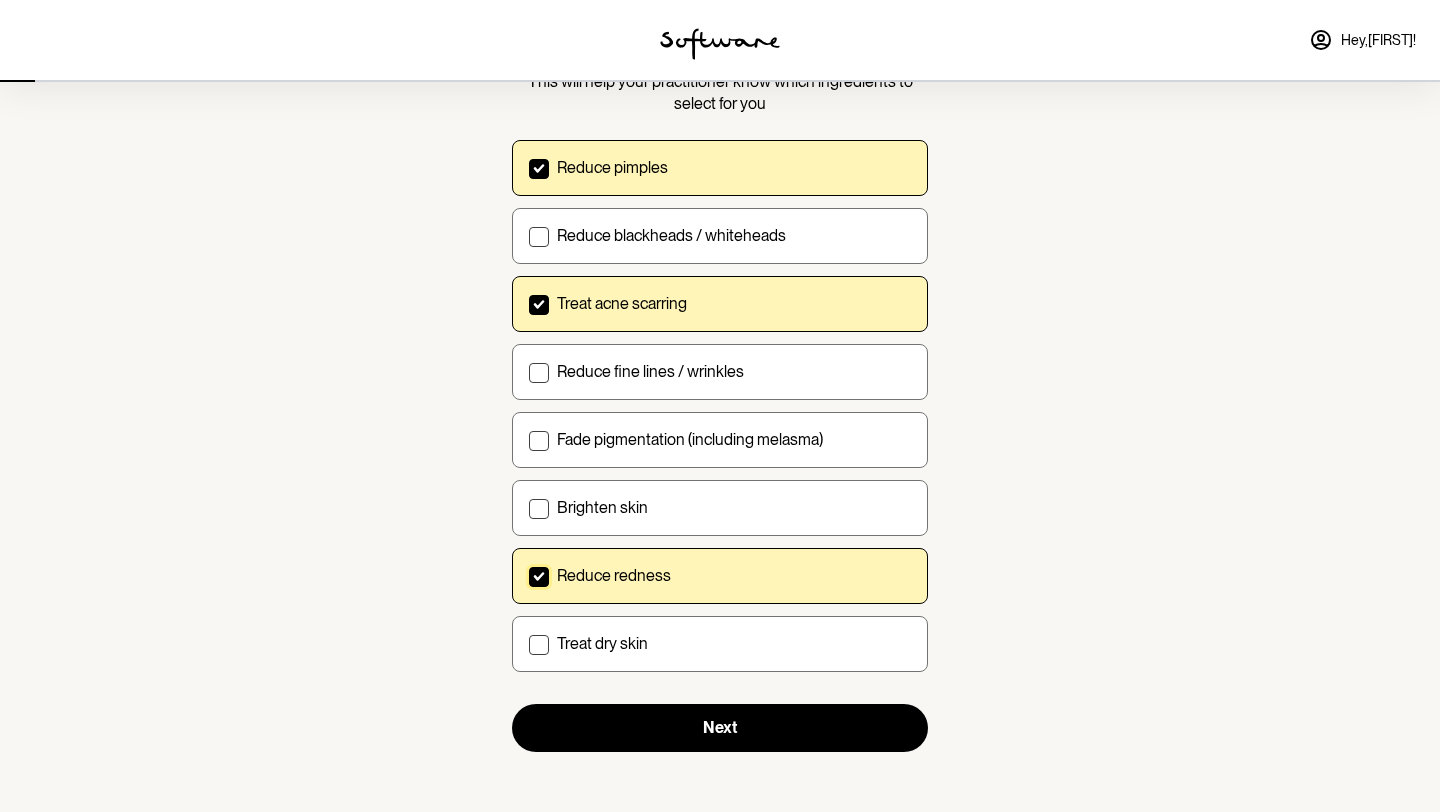 click on "Reduce redness" at bounding box center [614, 575] 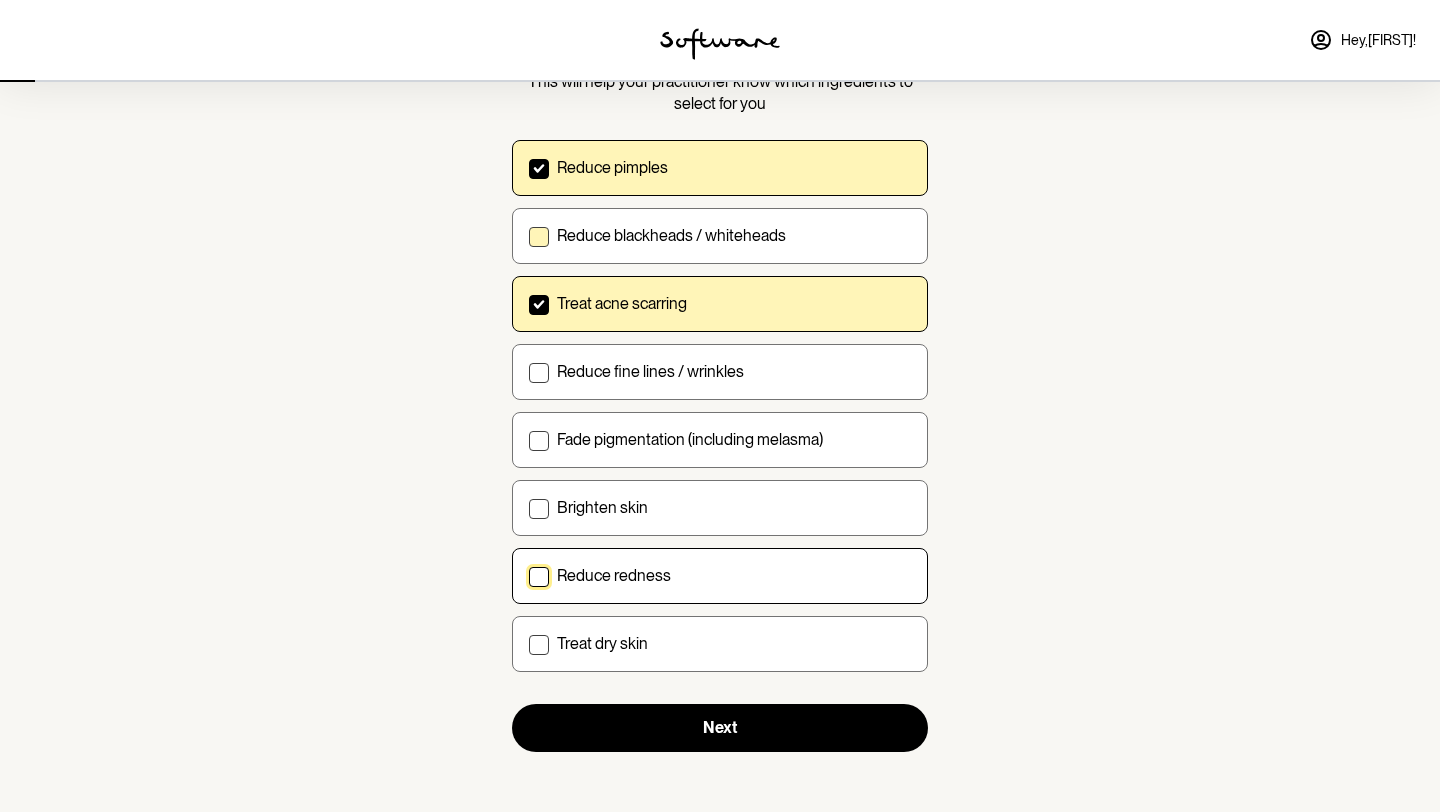 click on "Reduce blackheads / whiteheads" at bounding box center [671, 235] 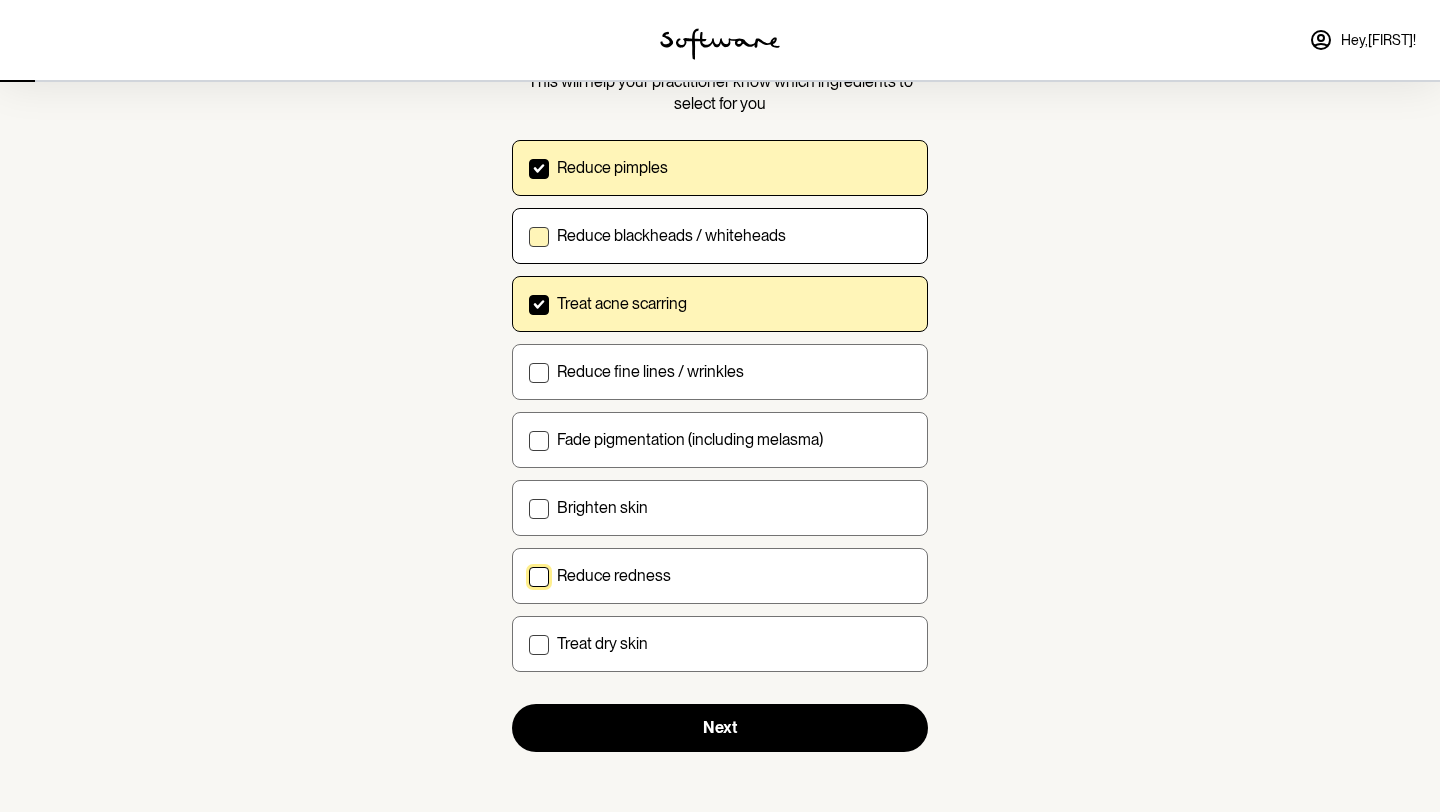 click on "Reduce blackheads / whiteheads" at bounding box center [528, 235] 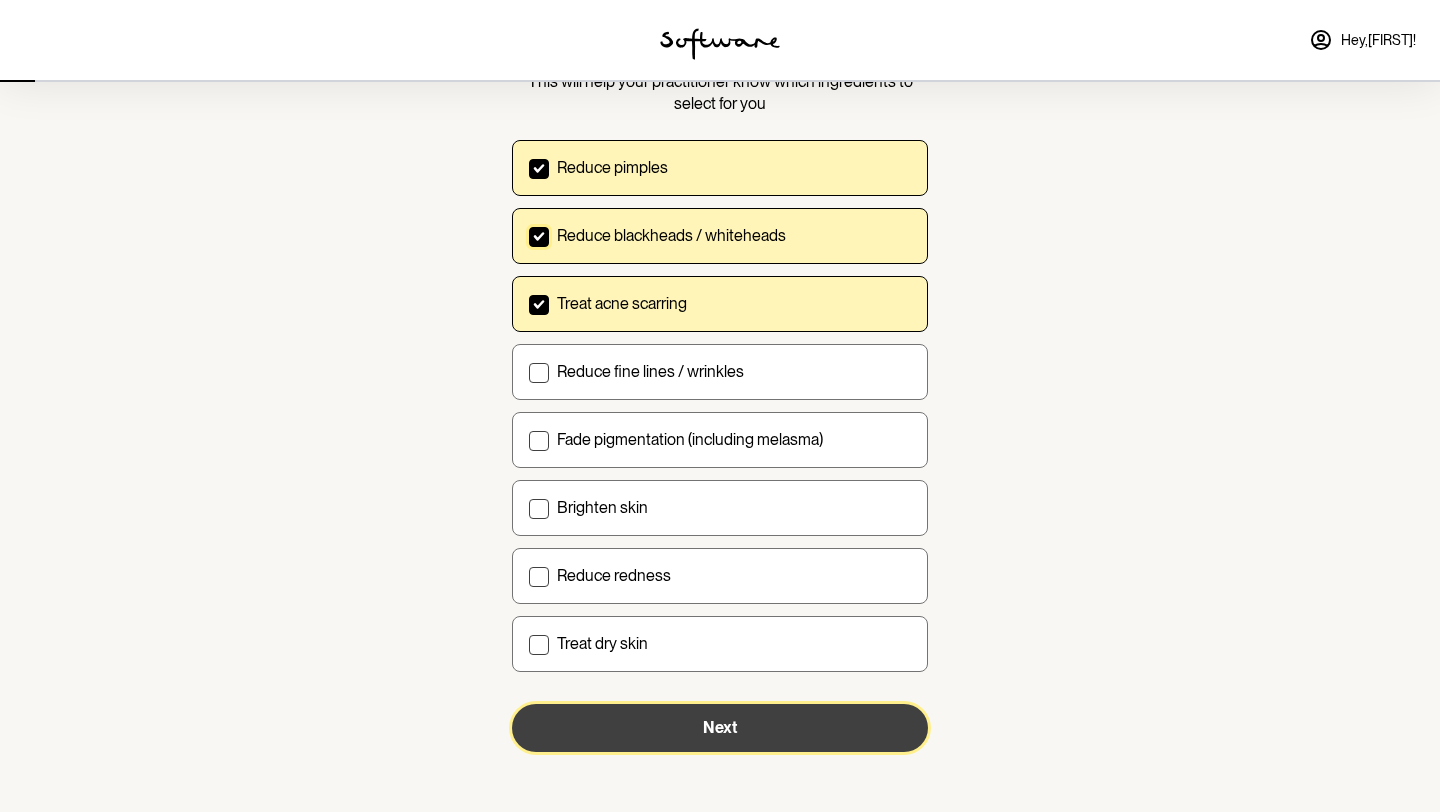 click on "Next" at bounding box center (720, 728) 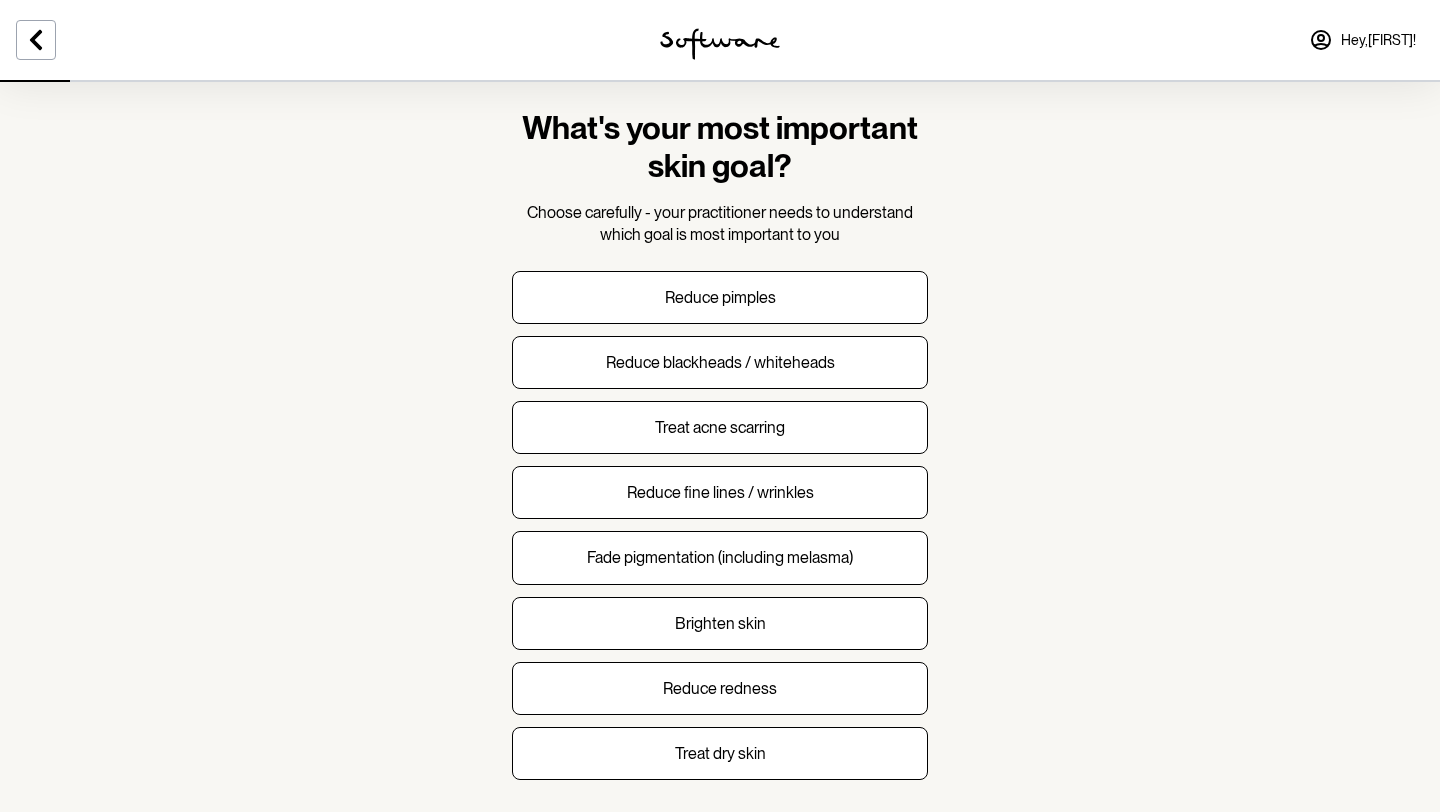 scroll, scrollTop: 36, scrollLeft: 0, axis: vertical 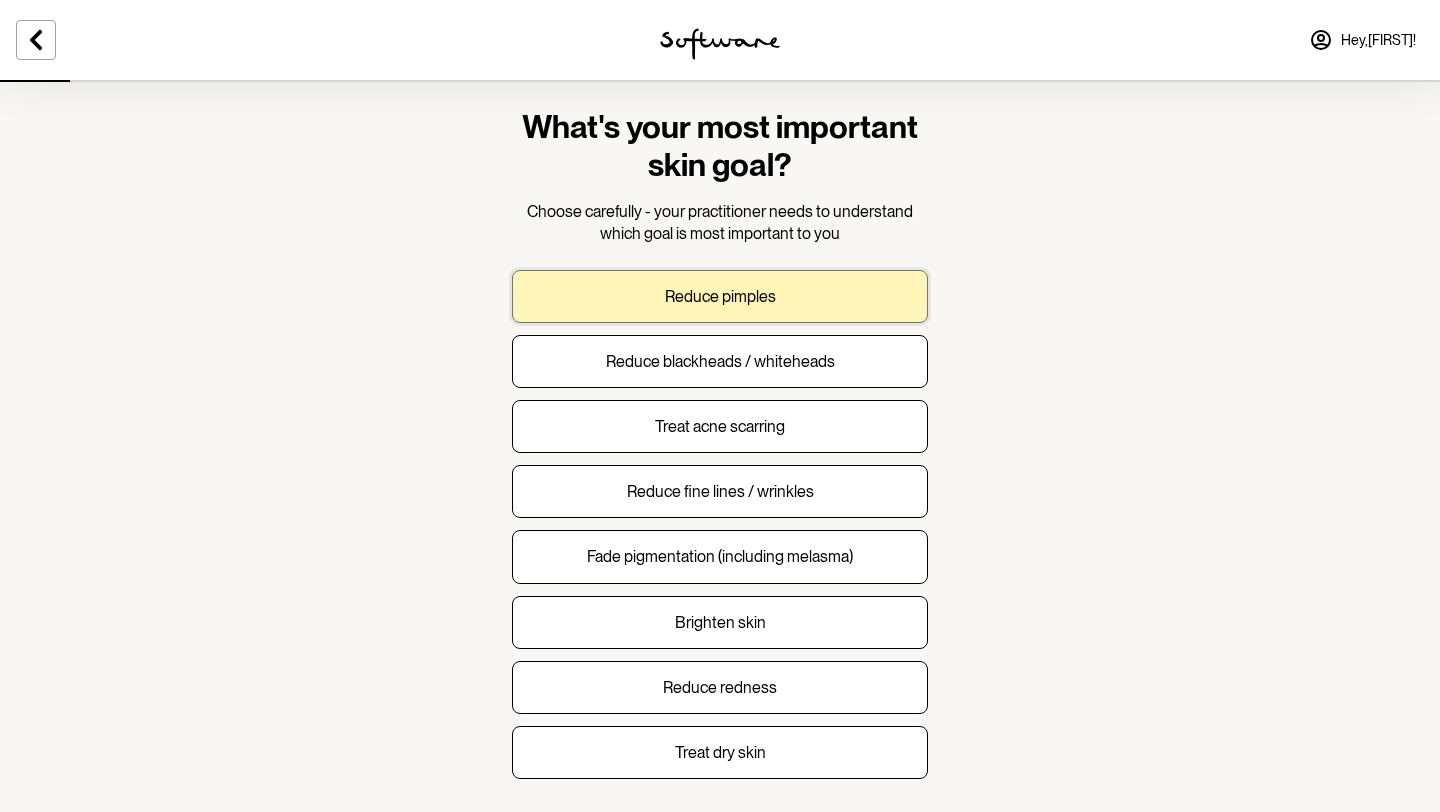 click on "Reduce pimples" at bounding box center (720, 296) 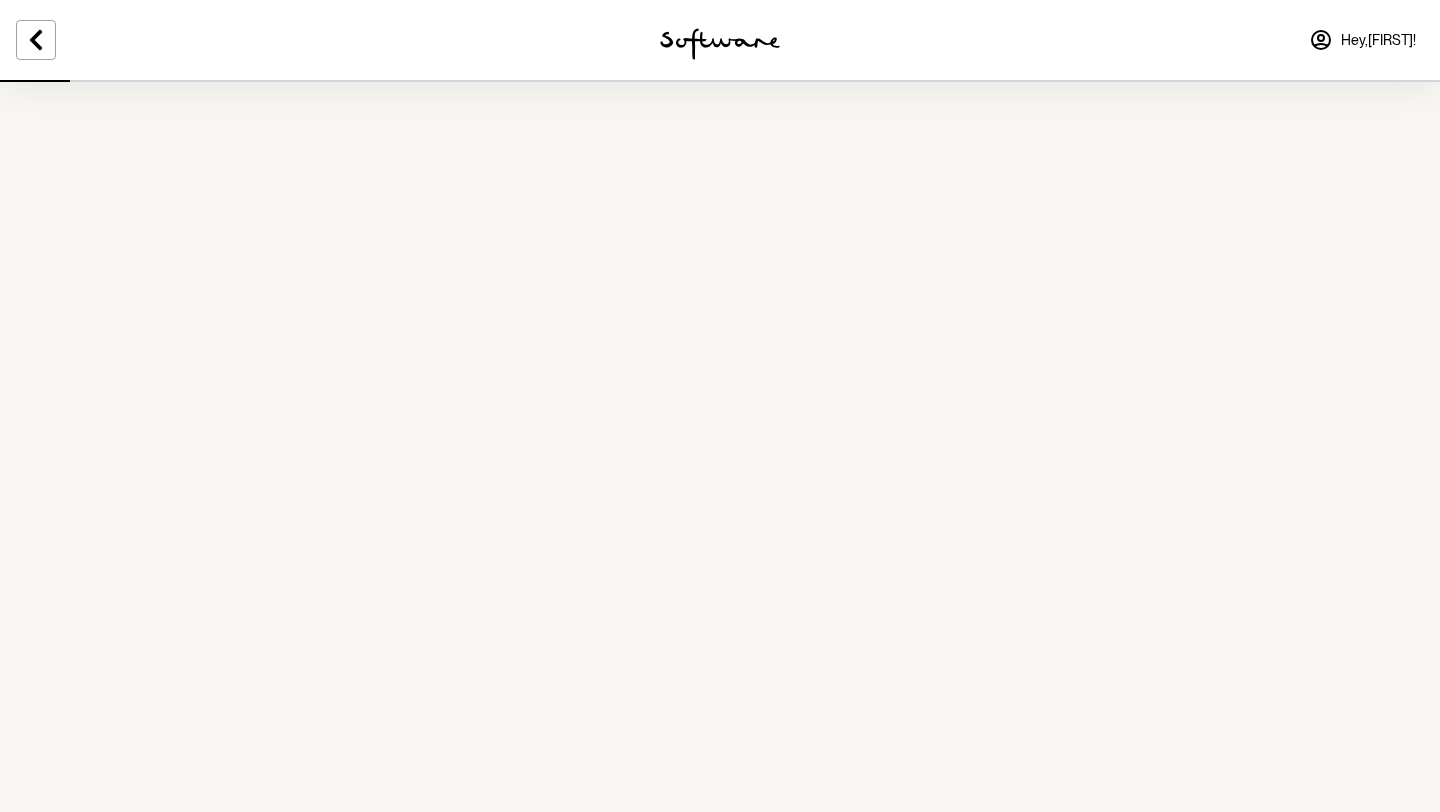 scroll, scrollTop: 0, scrollLeft: 0, axis: both 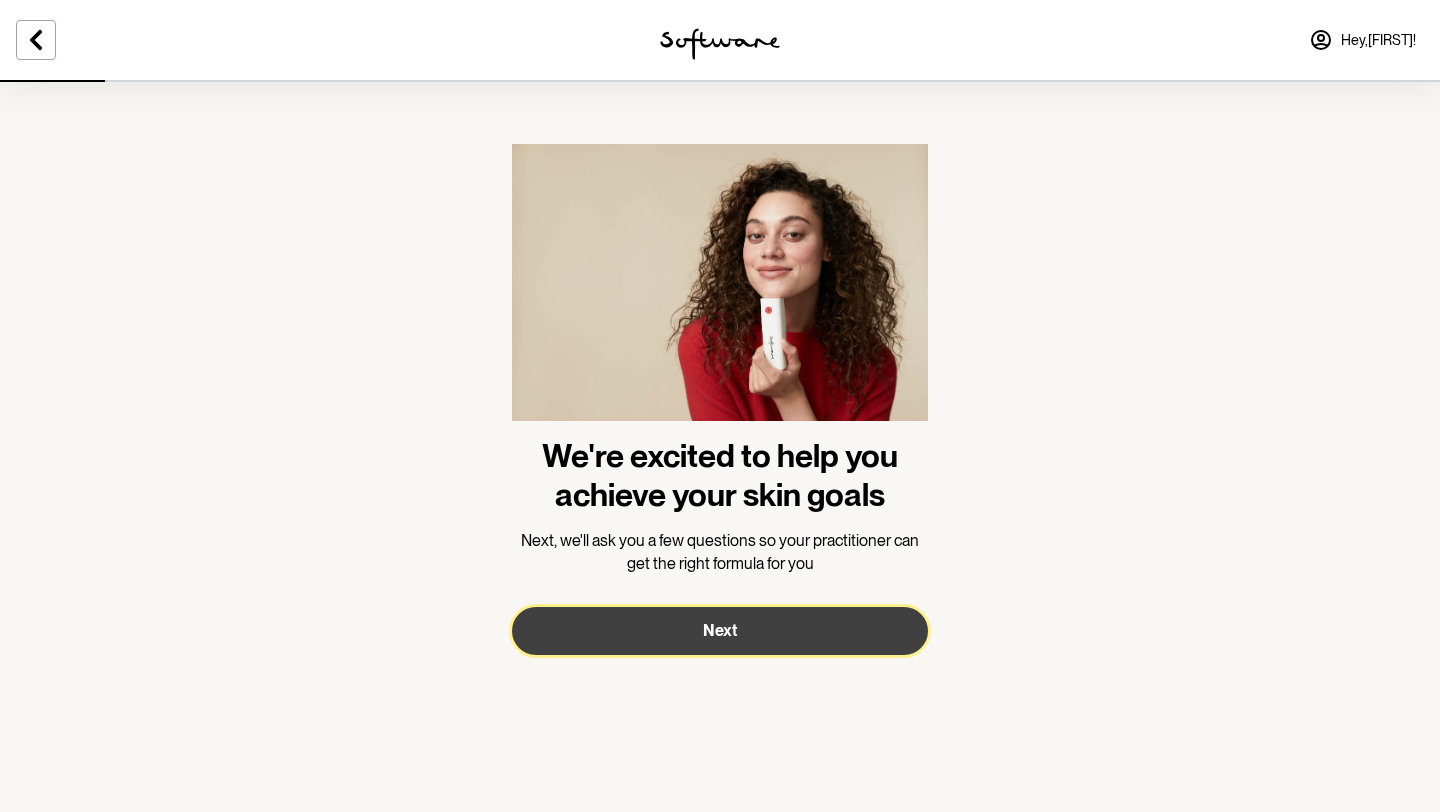 click on "Next" at bounding box center [720, 631] 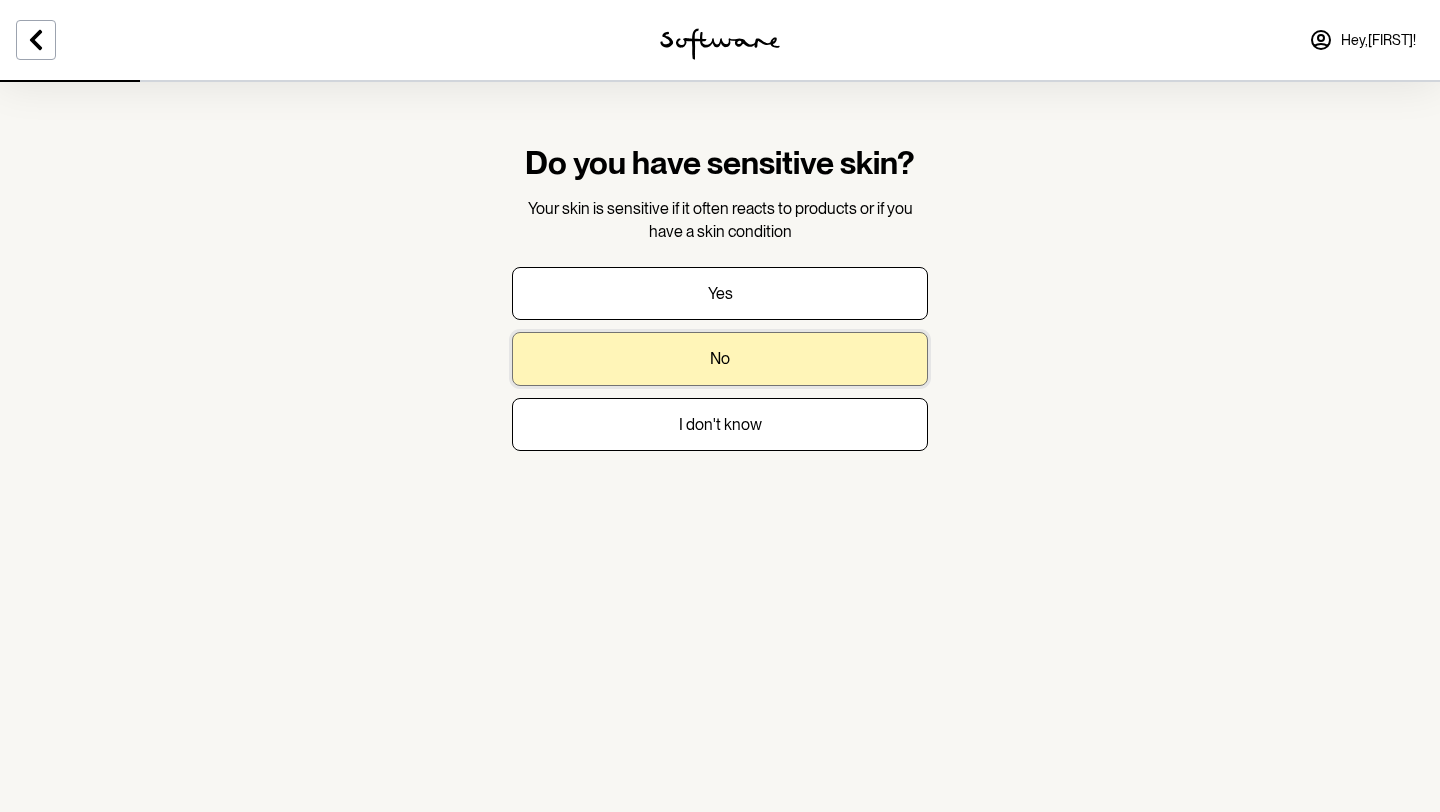 click on "No" at bounding box center (720, 358) 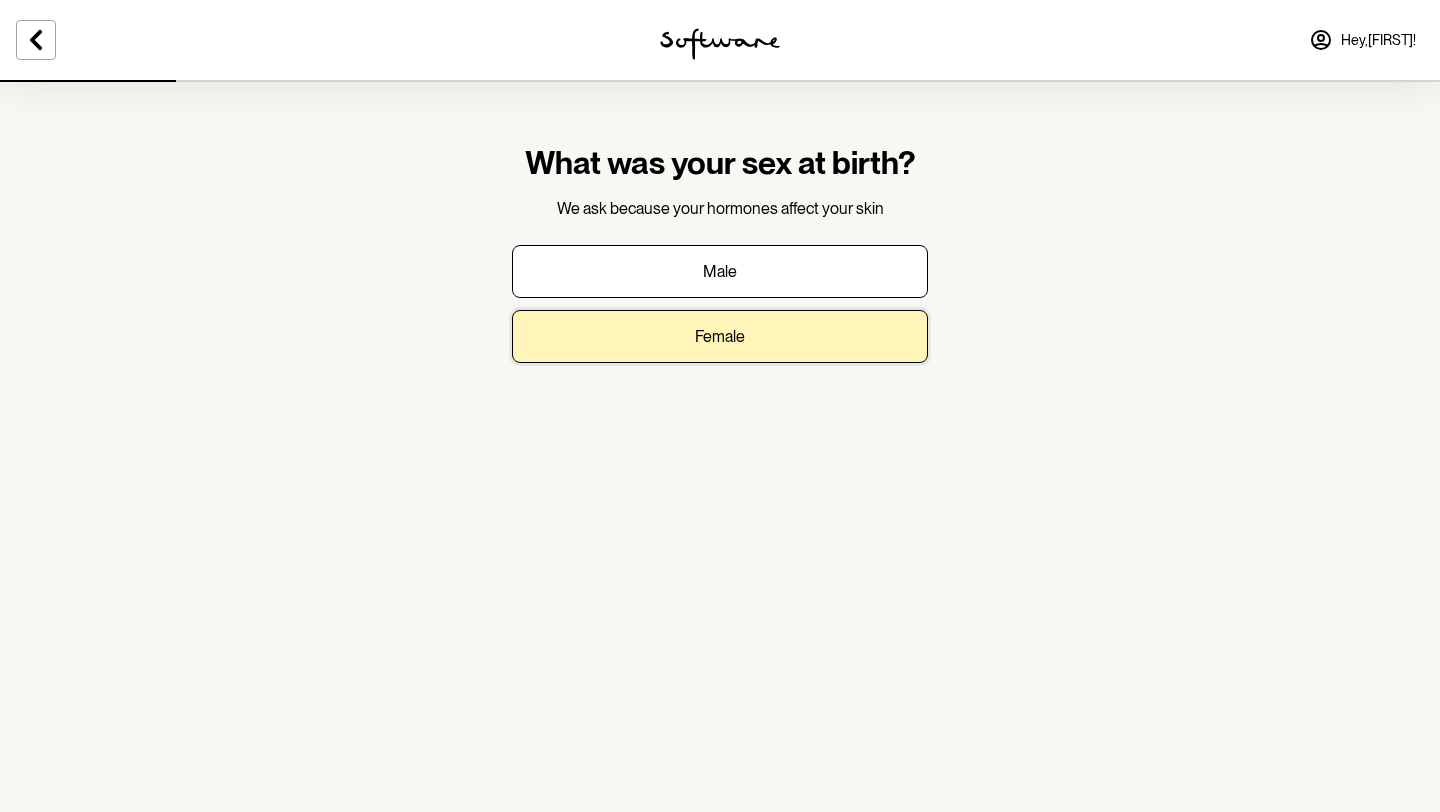 click on "Female" at bounding box center [720, 336] 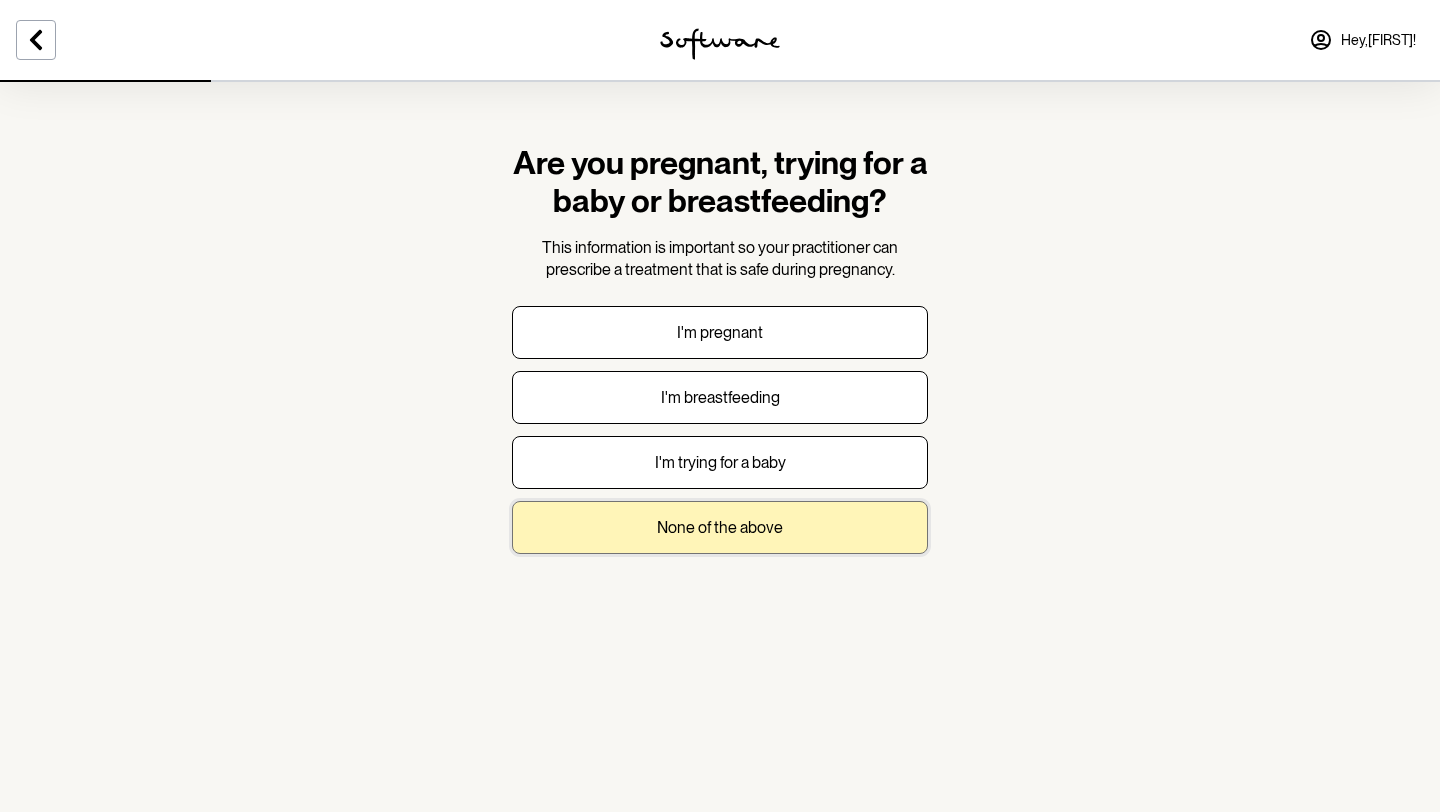 click on "None of the above" at bounding box center (720, 527) 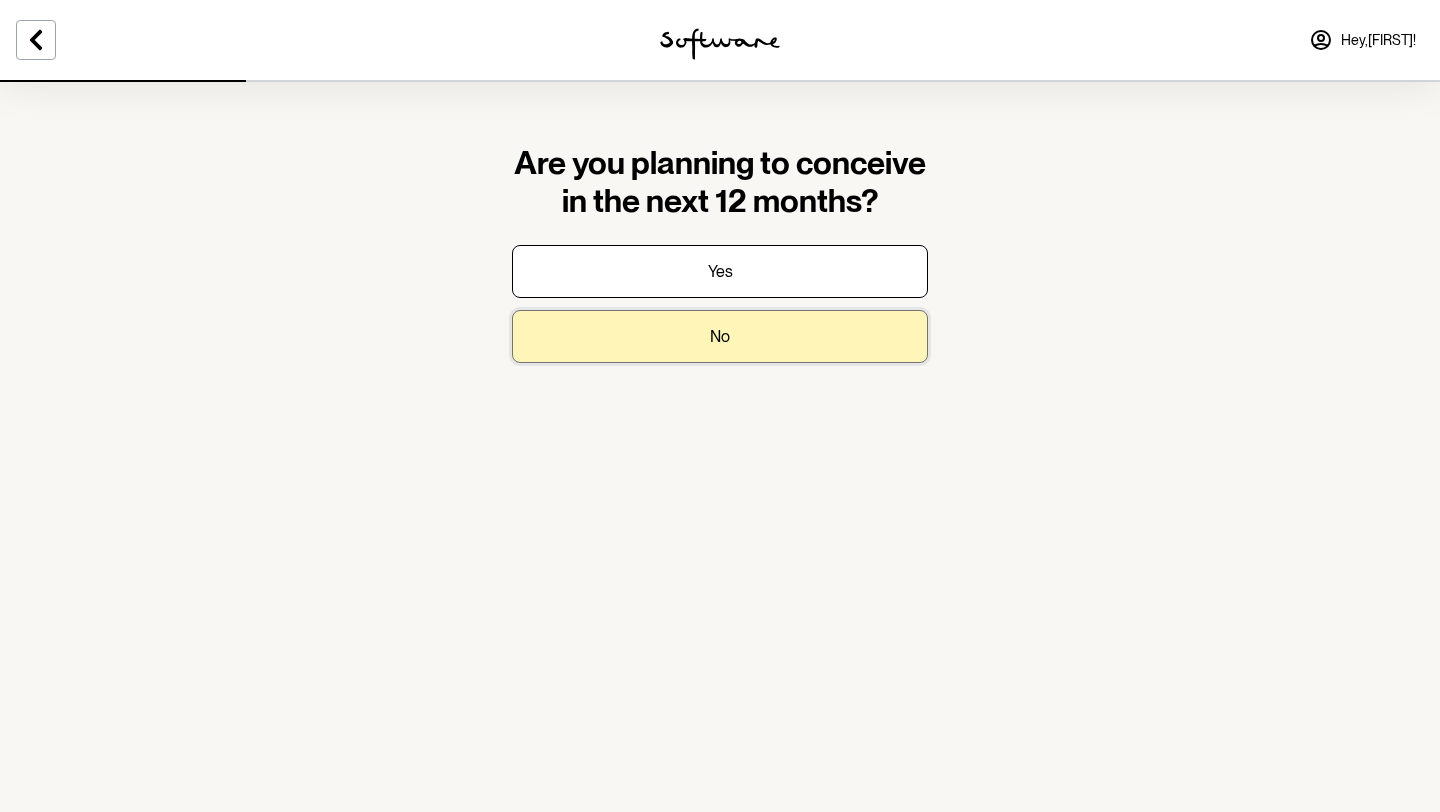 click on "No" at bounding box center (720, 336) 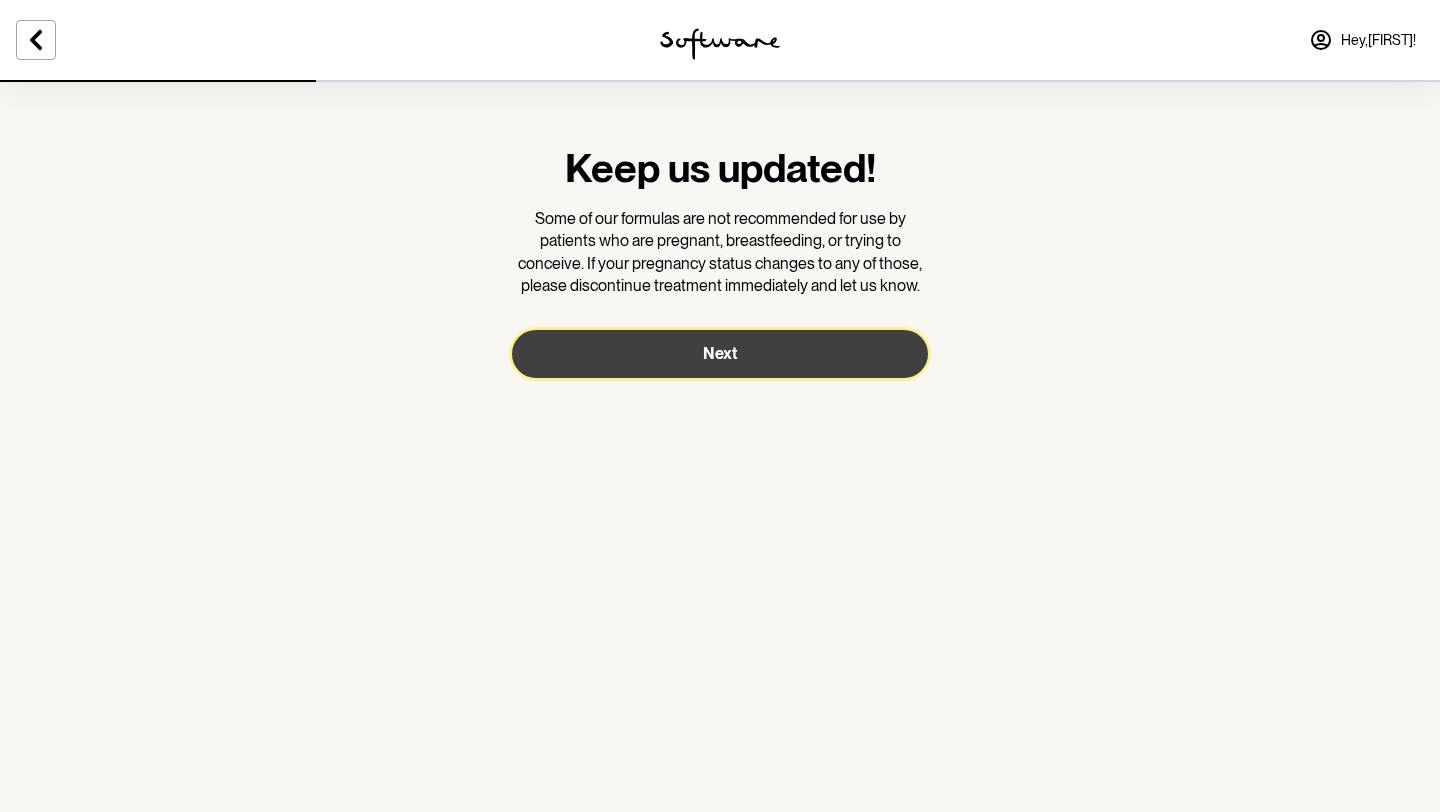 click on "Next" at bounding box center [720, 354] 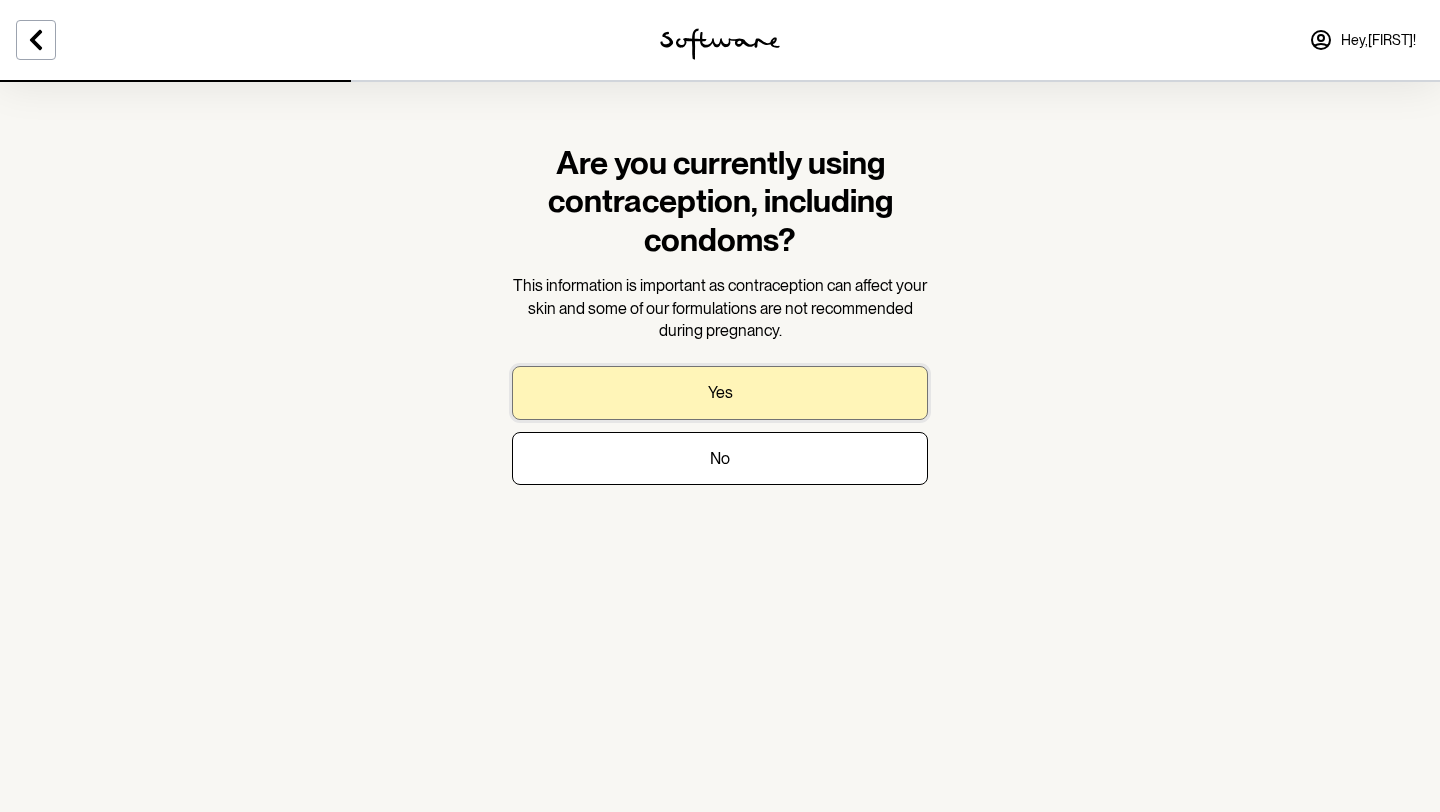 click on "Yes" at bounding box center [720, 392] 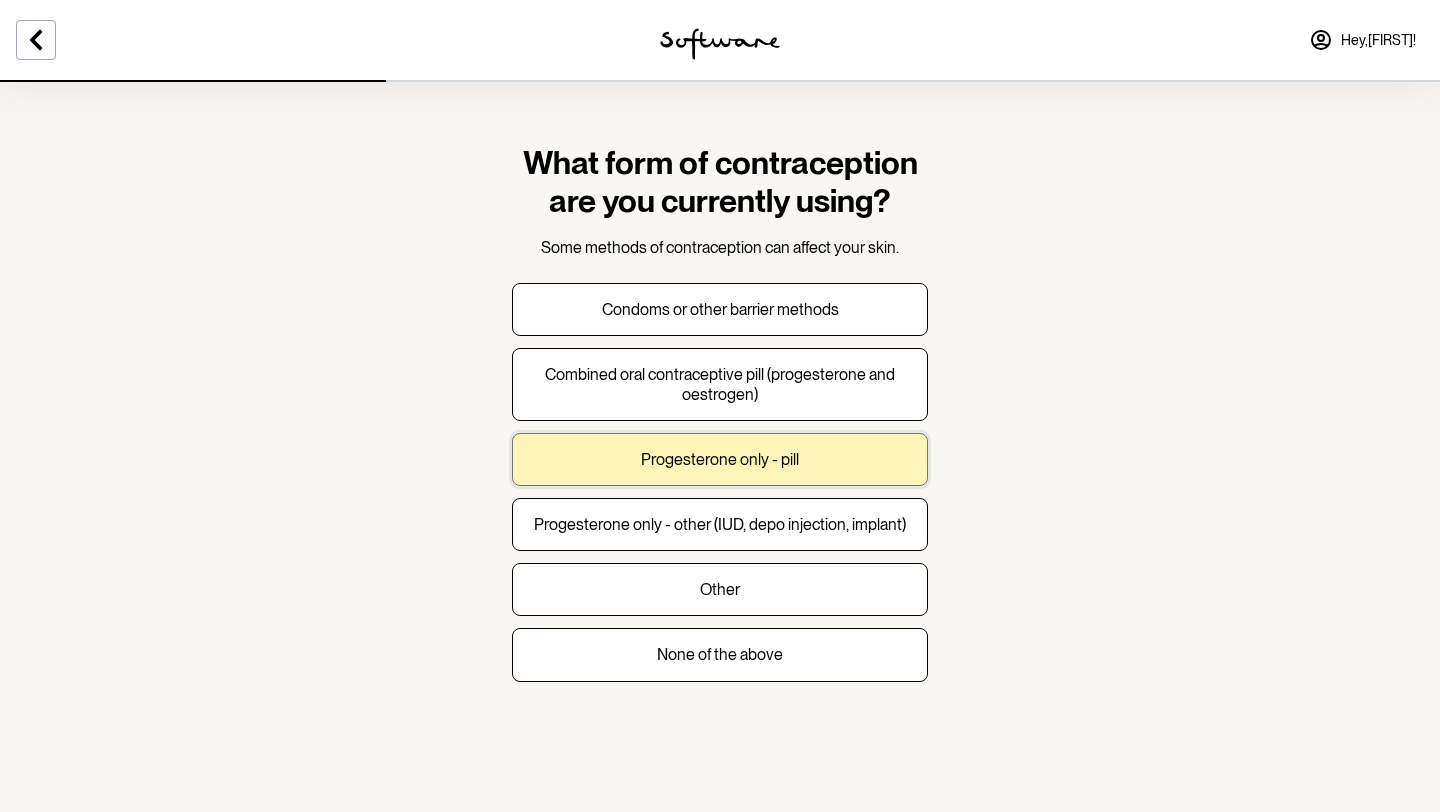 click on "Progesterone only - pill" at bounding box center (720, 459) 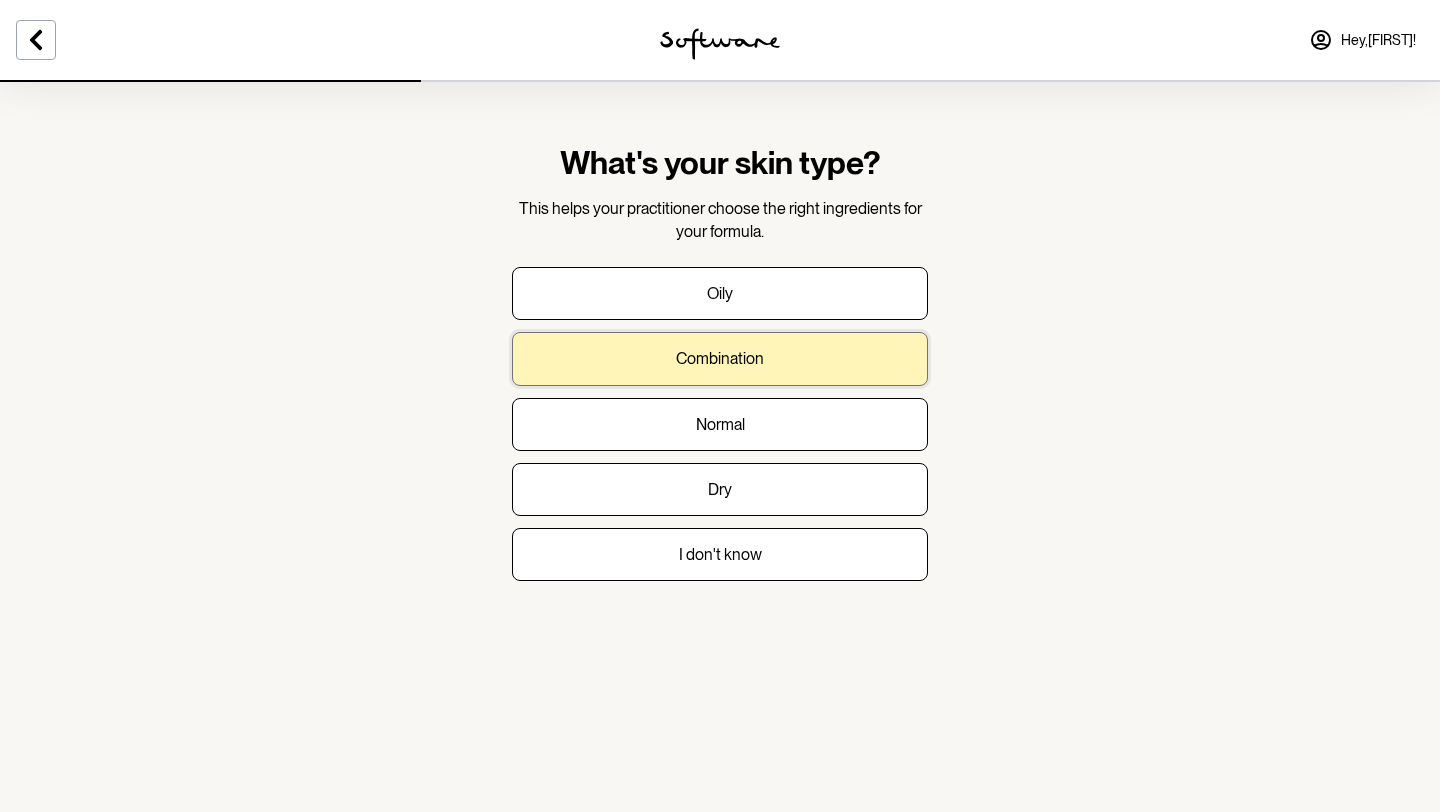 click on "Combination" at bounding box center (720, 358) 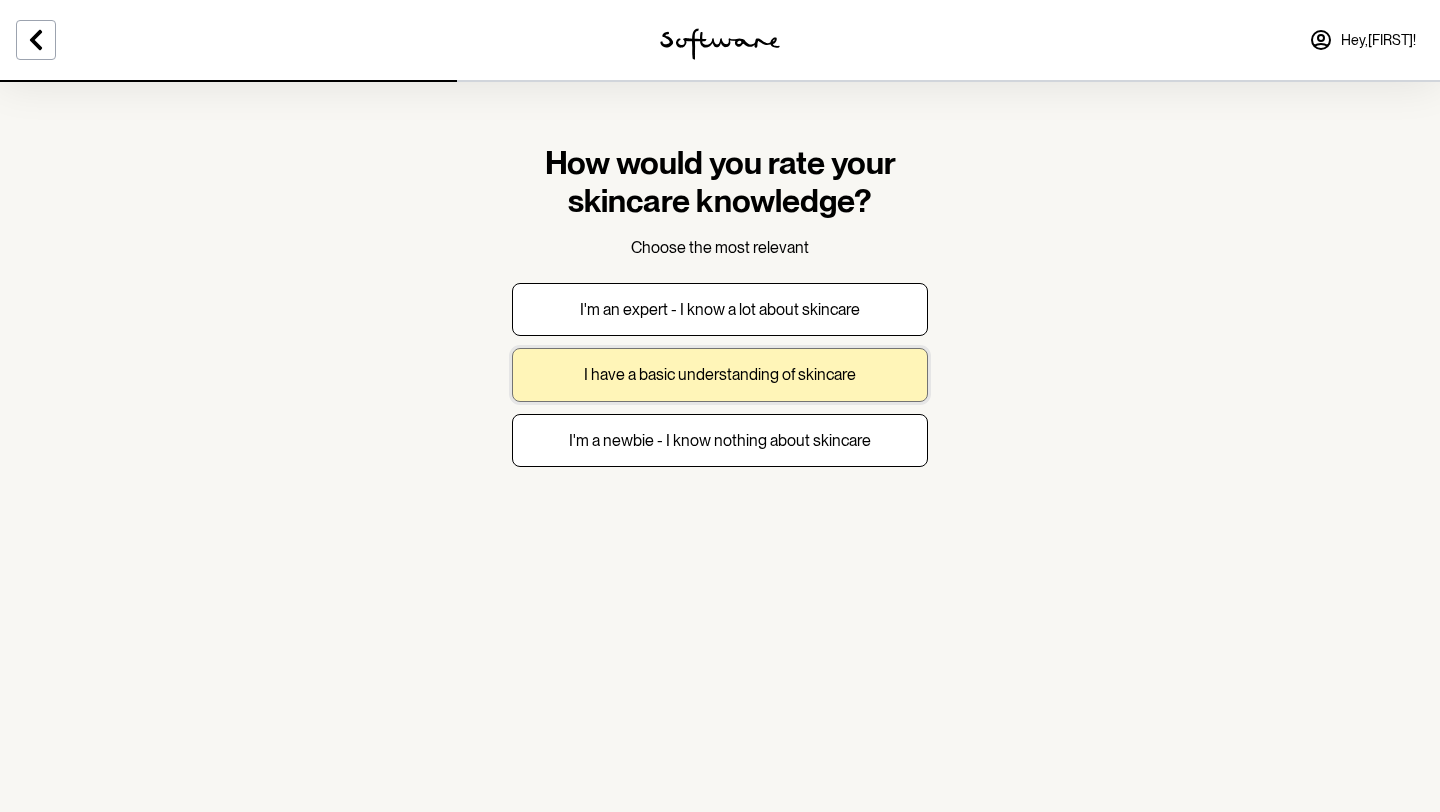 click on "I have a basic understanding of skincare" at bounding box center [720, 374] 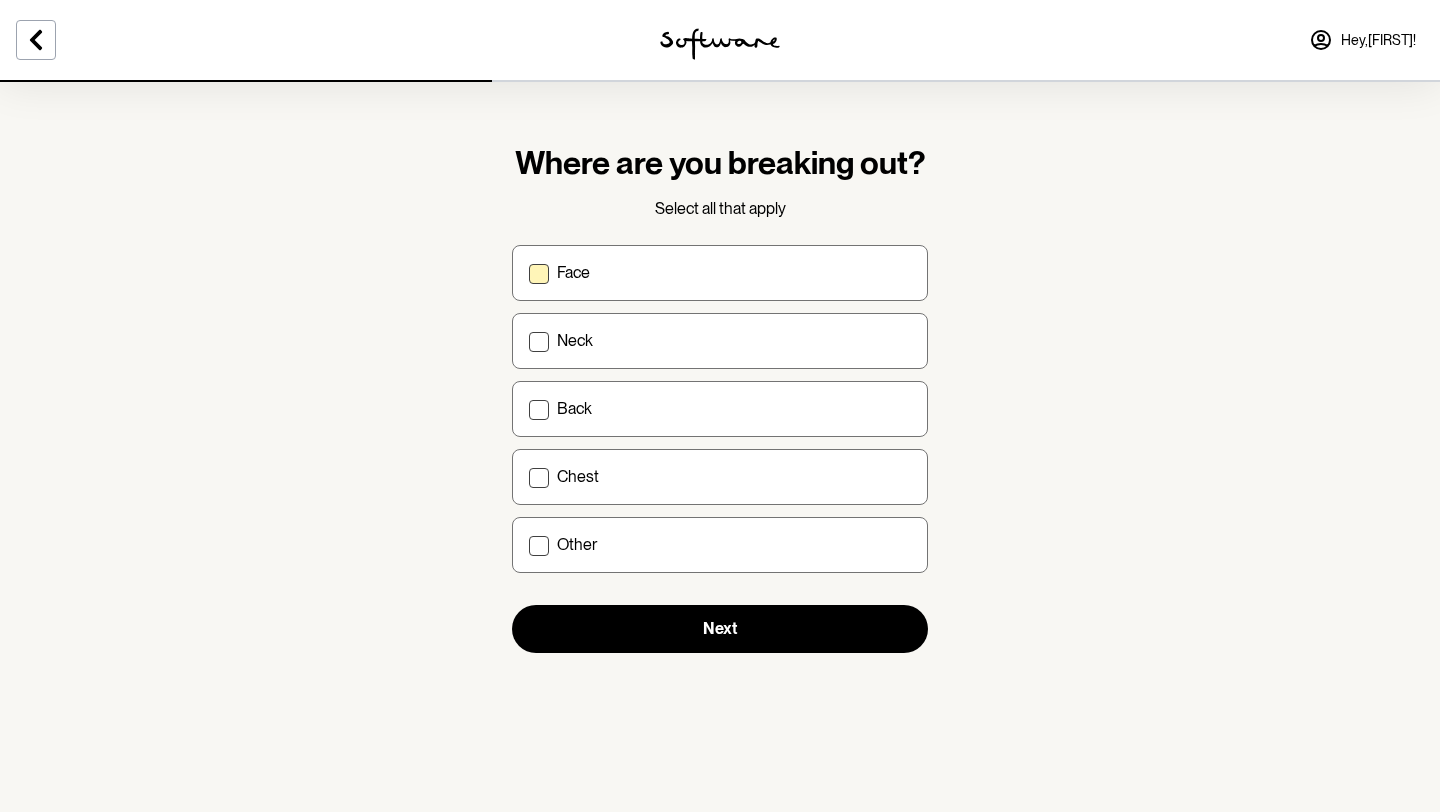 click on "Face" at bounding box center [720, 273] 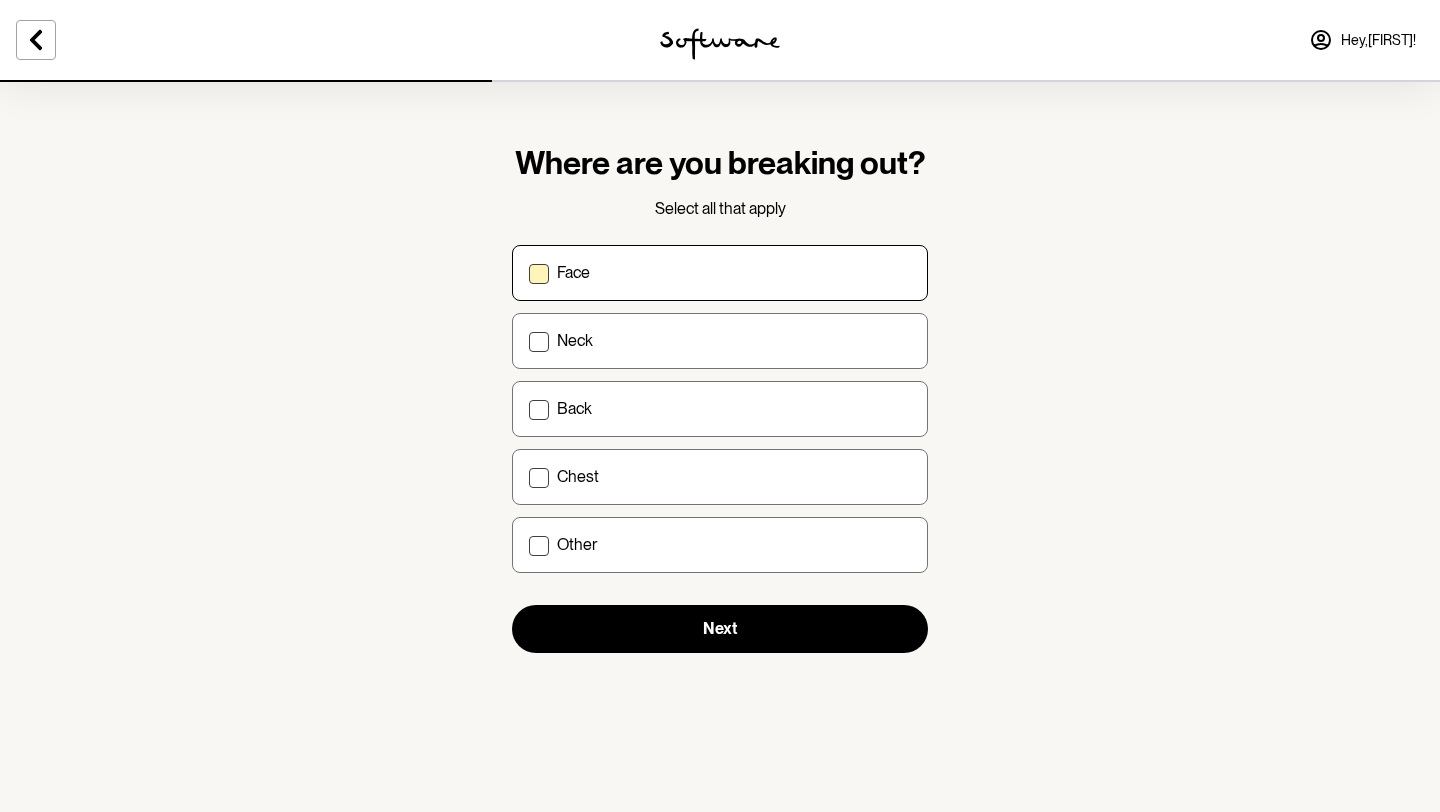 click on "Face" at bounding box center [528, 272] 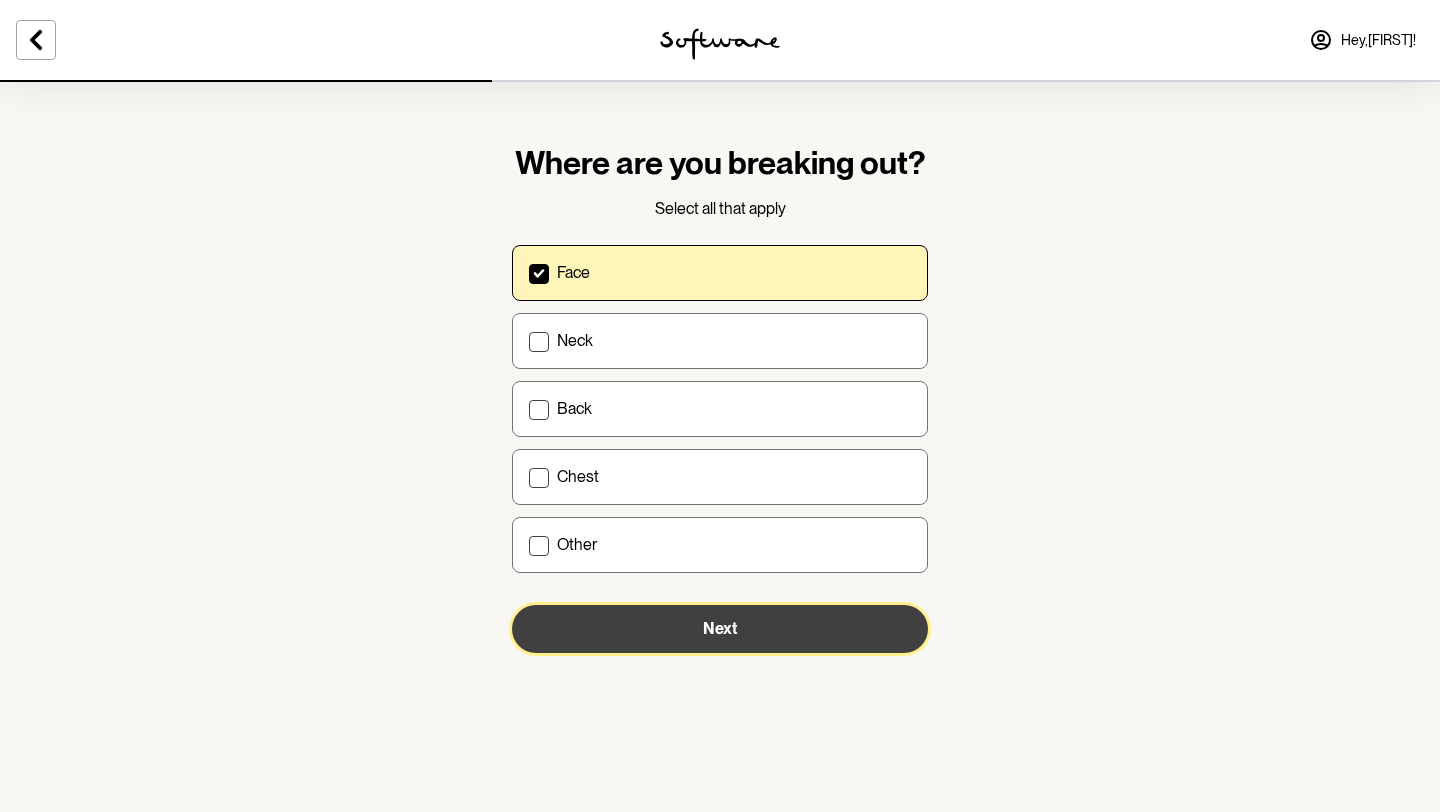 click on "Next" at bounding box center [720, 629] 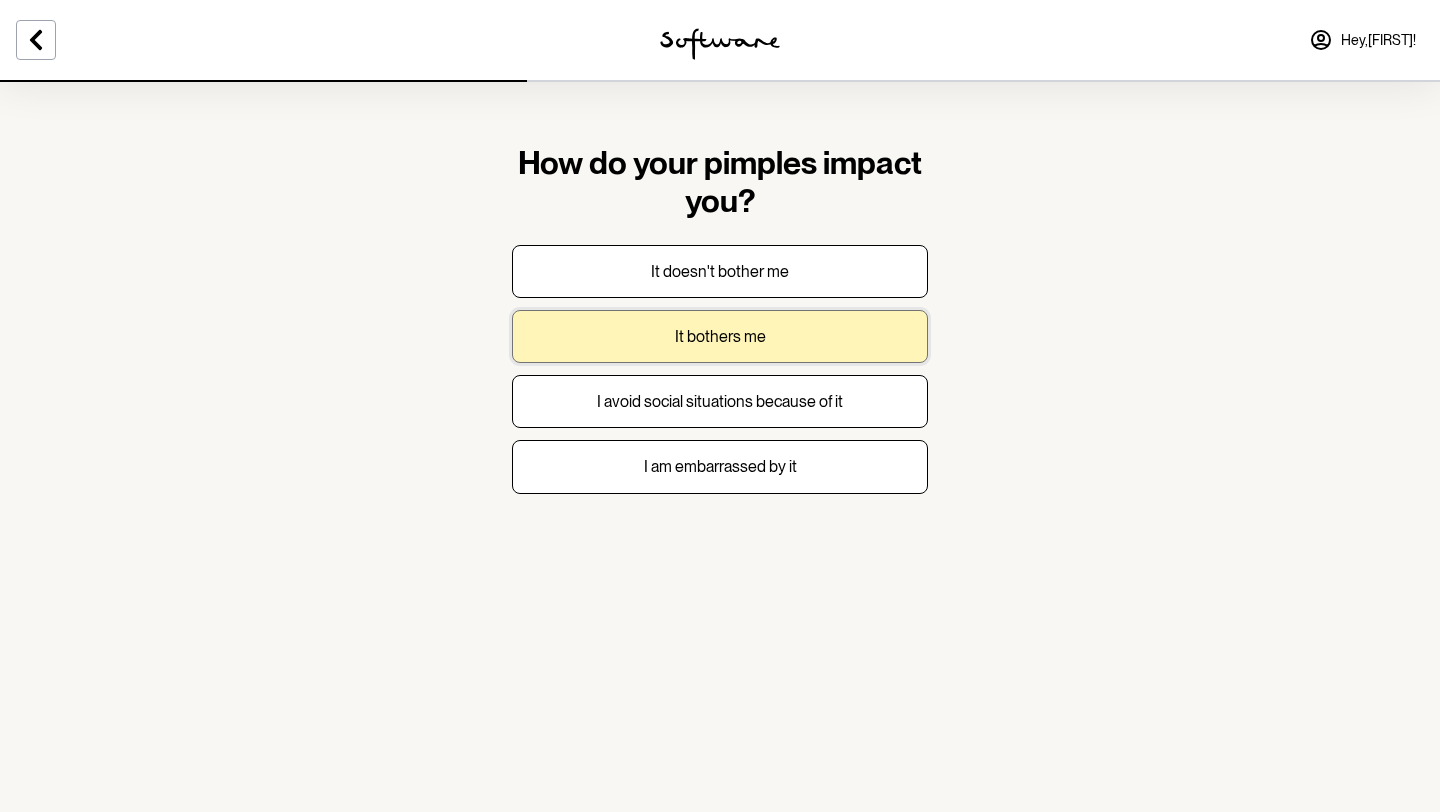 click on "It bothers me" at bounding box center (720, 336) 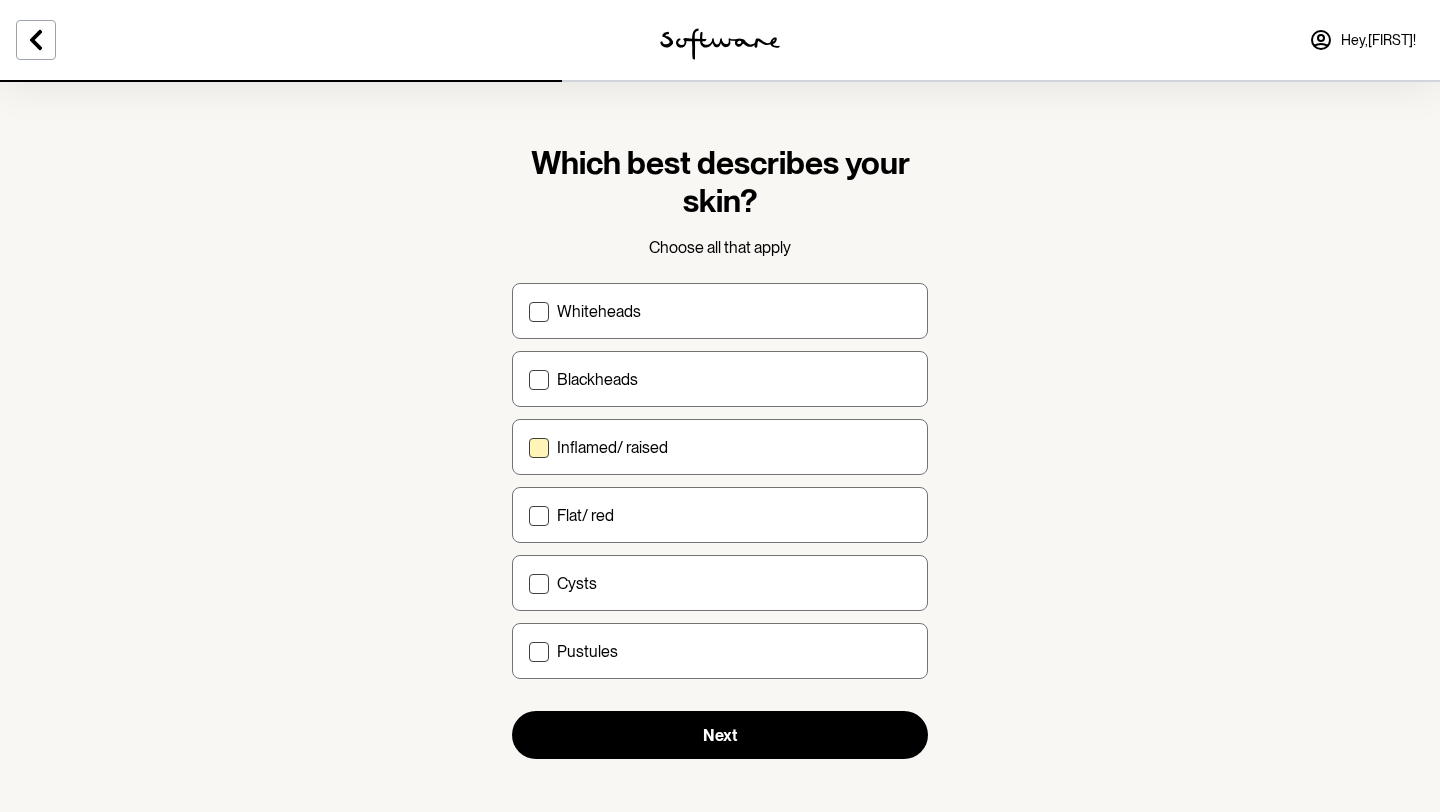 click on "Inflamed/ raised" at bounding box center [734, 447] 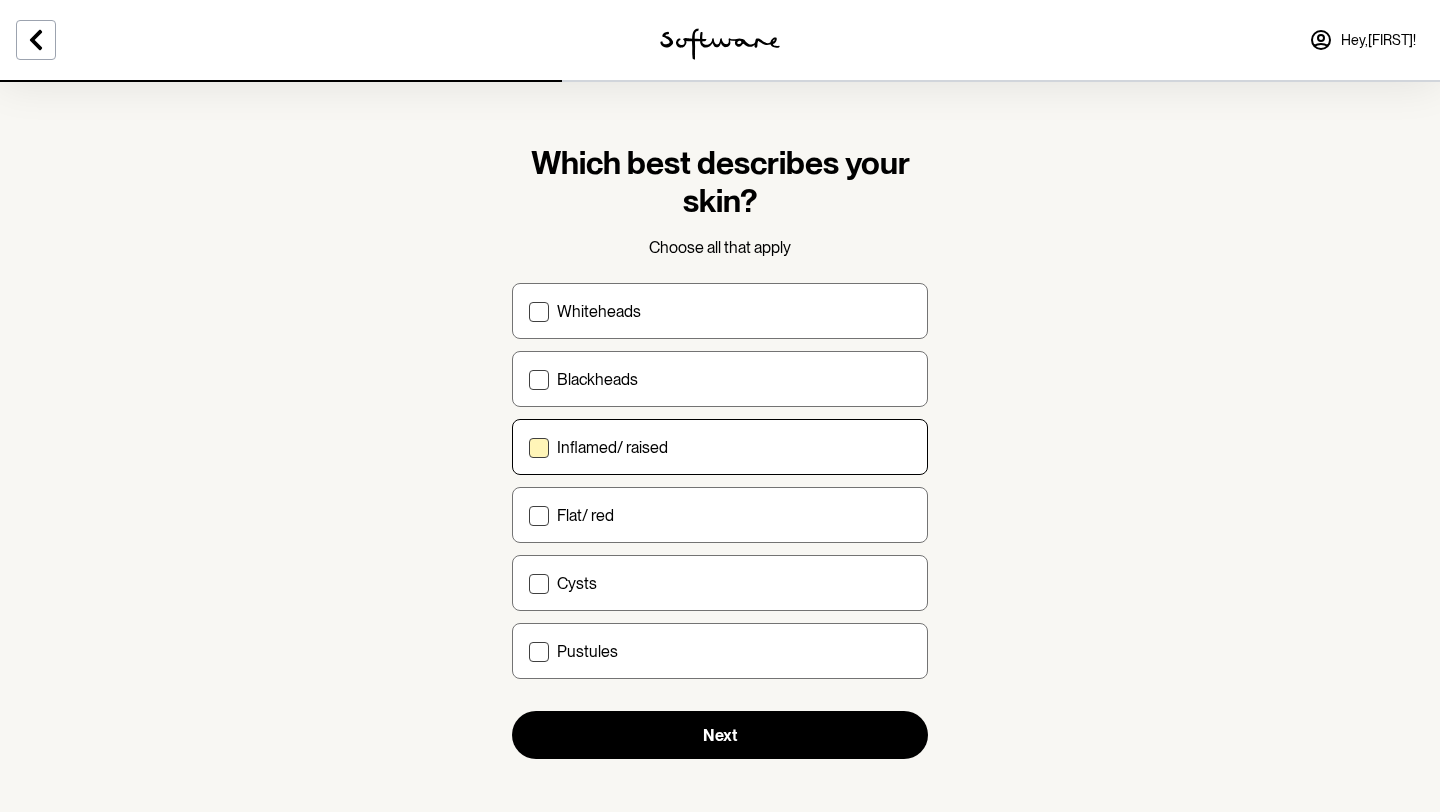click on "Inflamed/ raised" at bounding box center (528, 447) 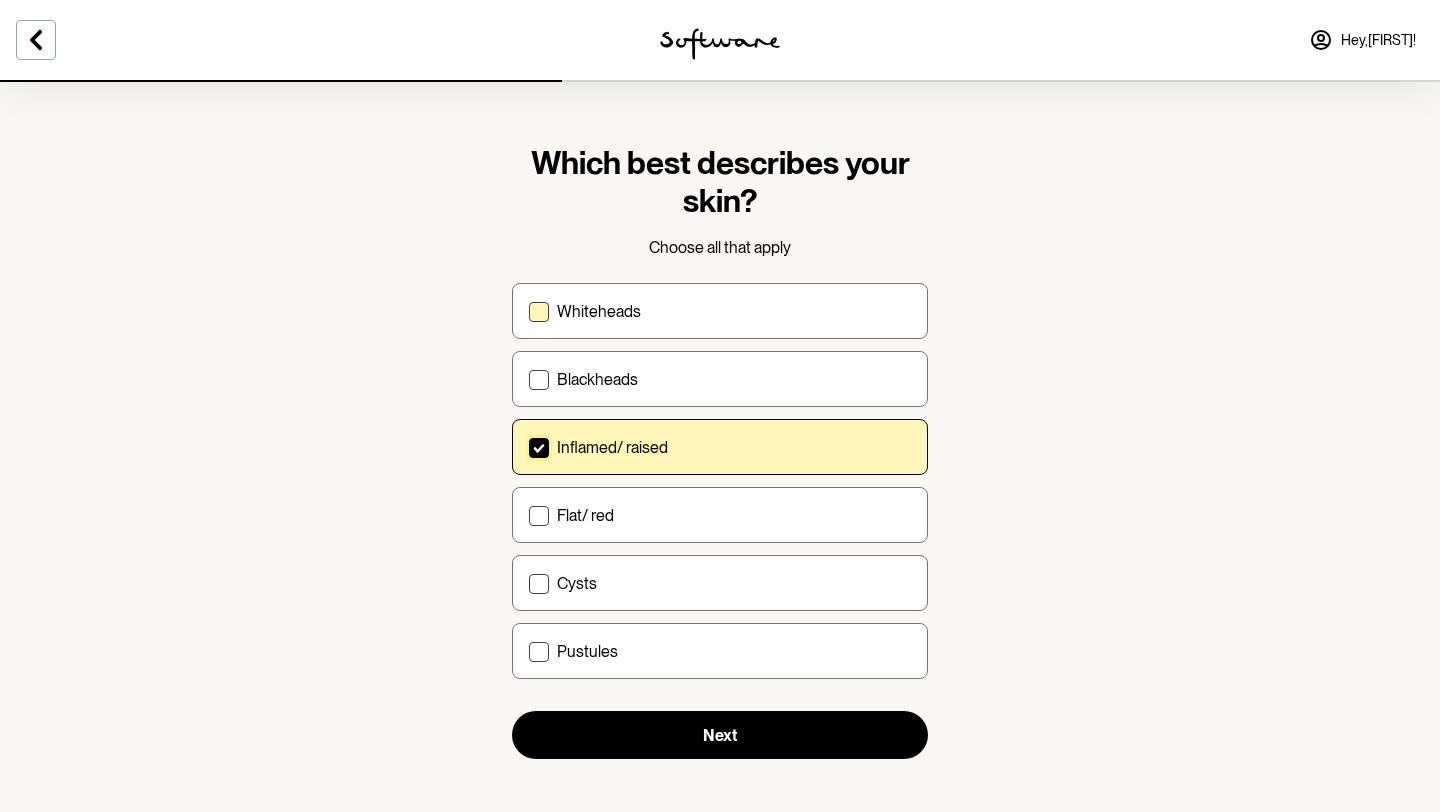 click on "Whiteheads" at bounding box center [734, 311] 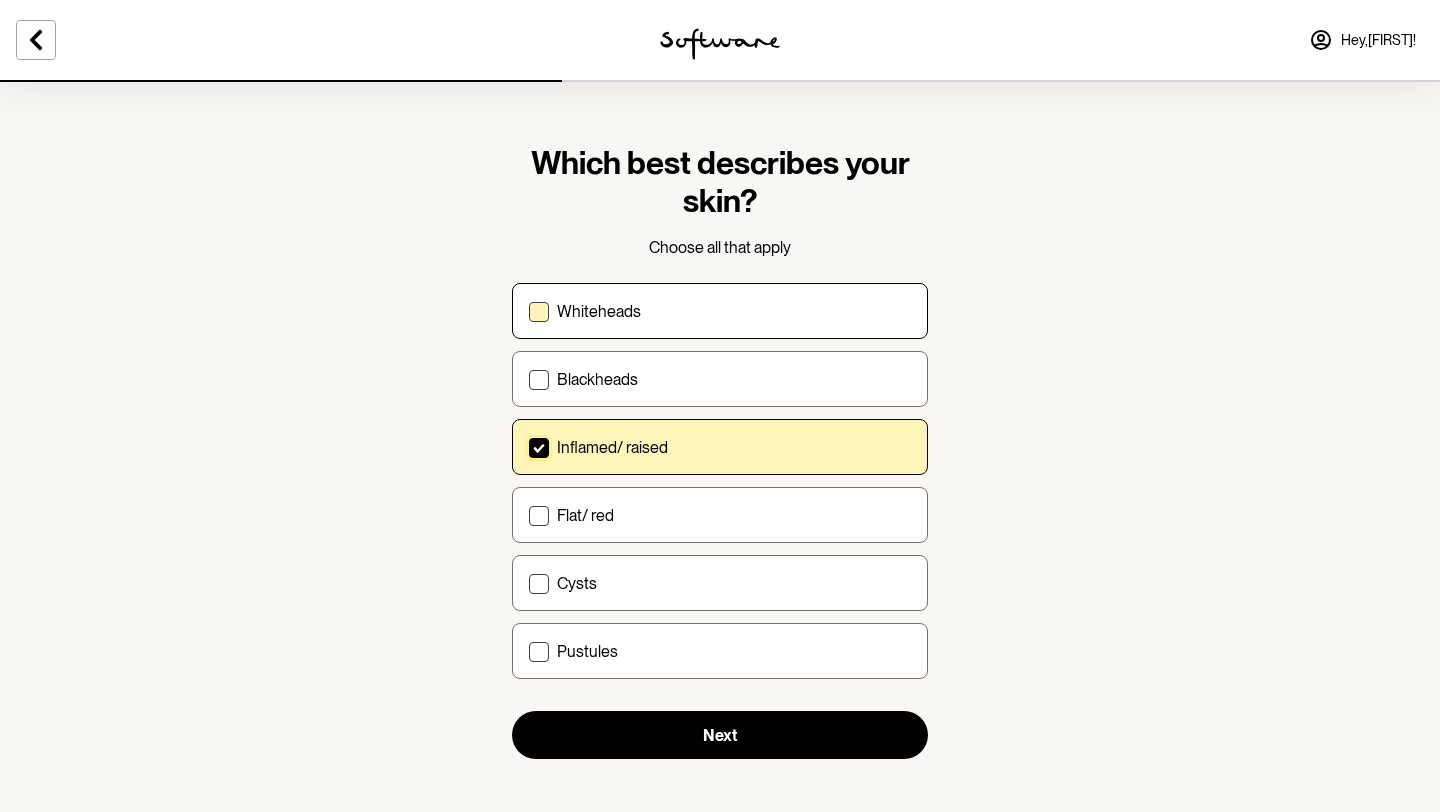 click on "Whiteheads" at bounding box center [528, 311] 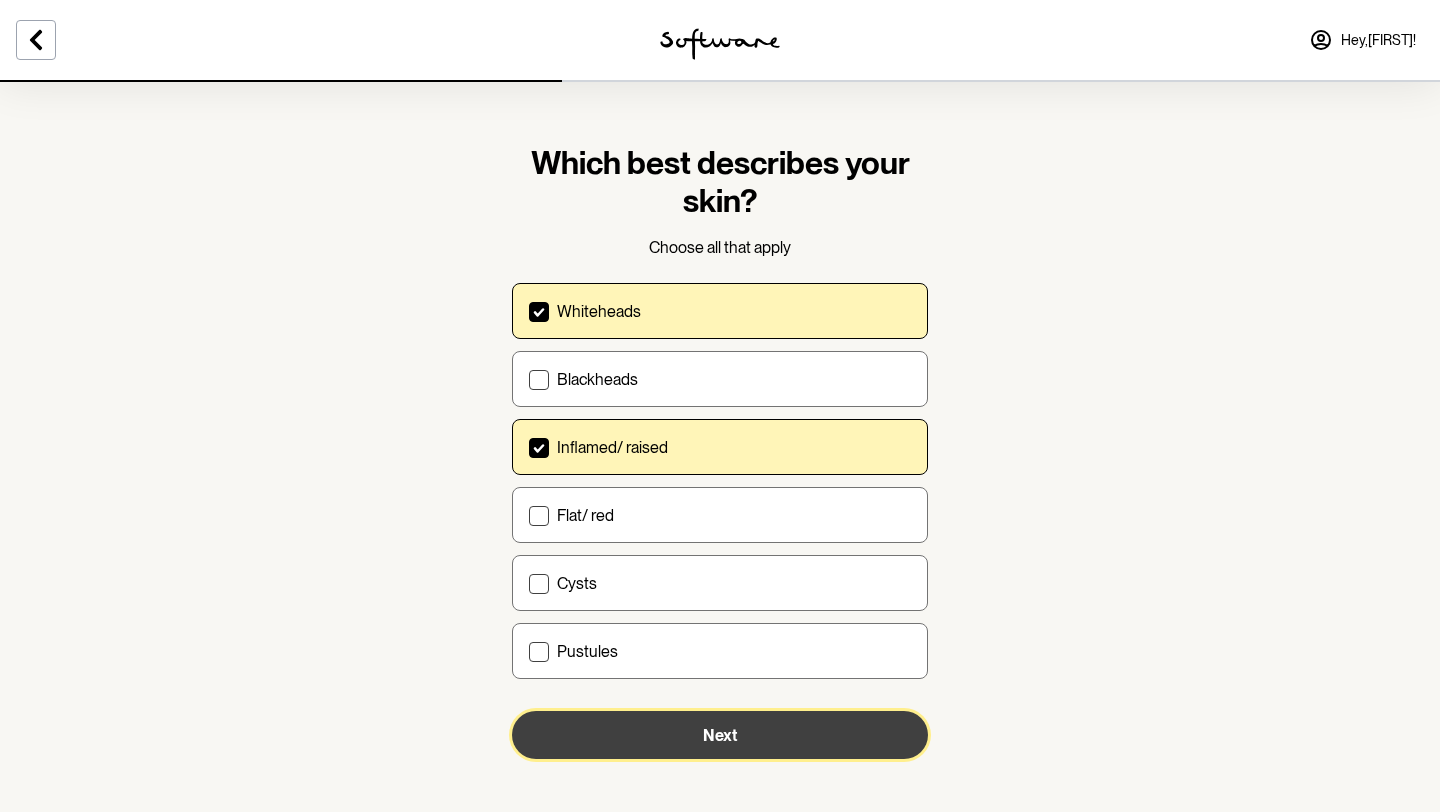 click on "Next" at bounding box center (720, 735) 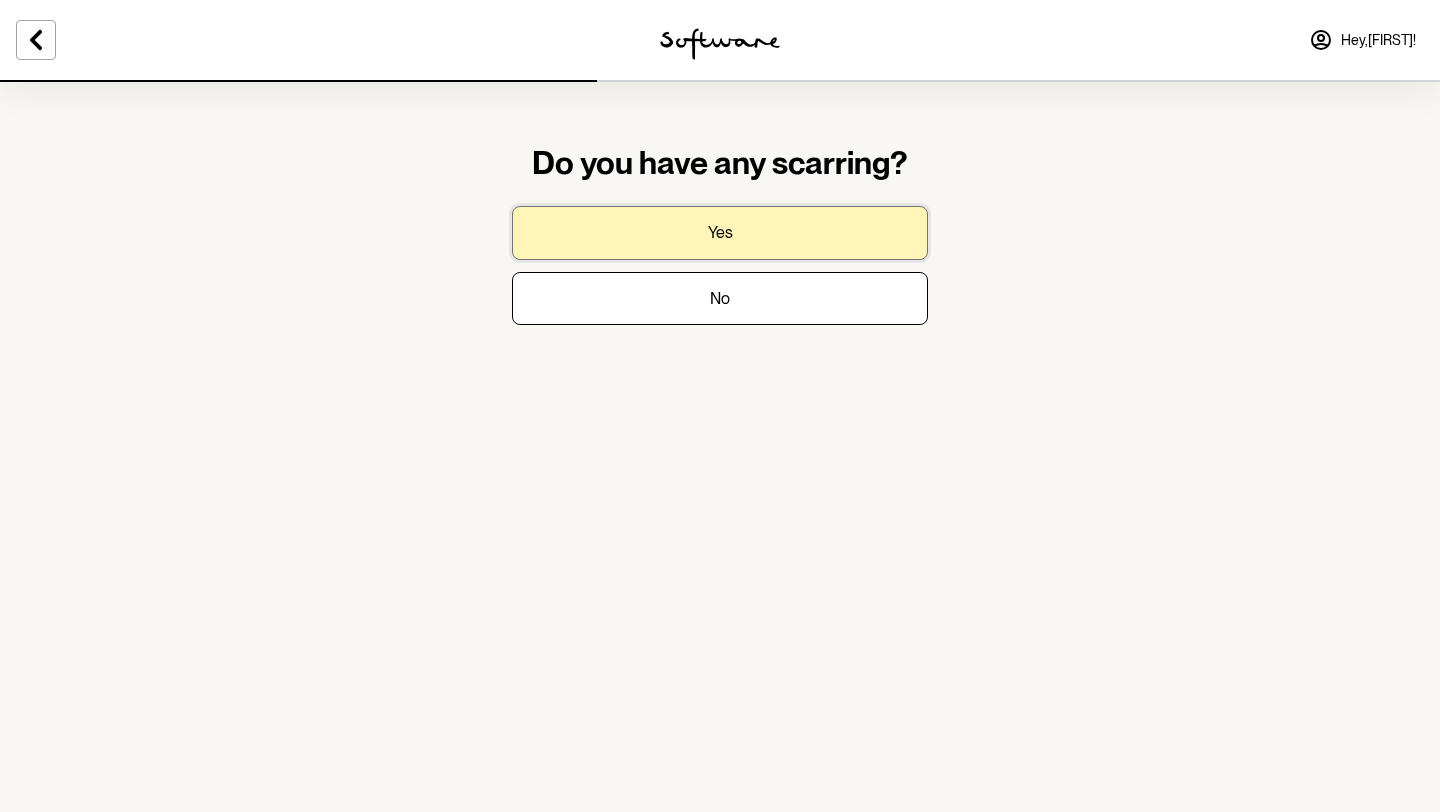 click on "Yes" at bounding box center (720, 232) 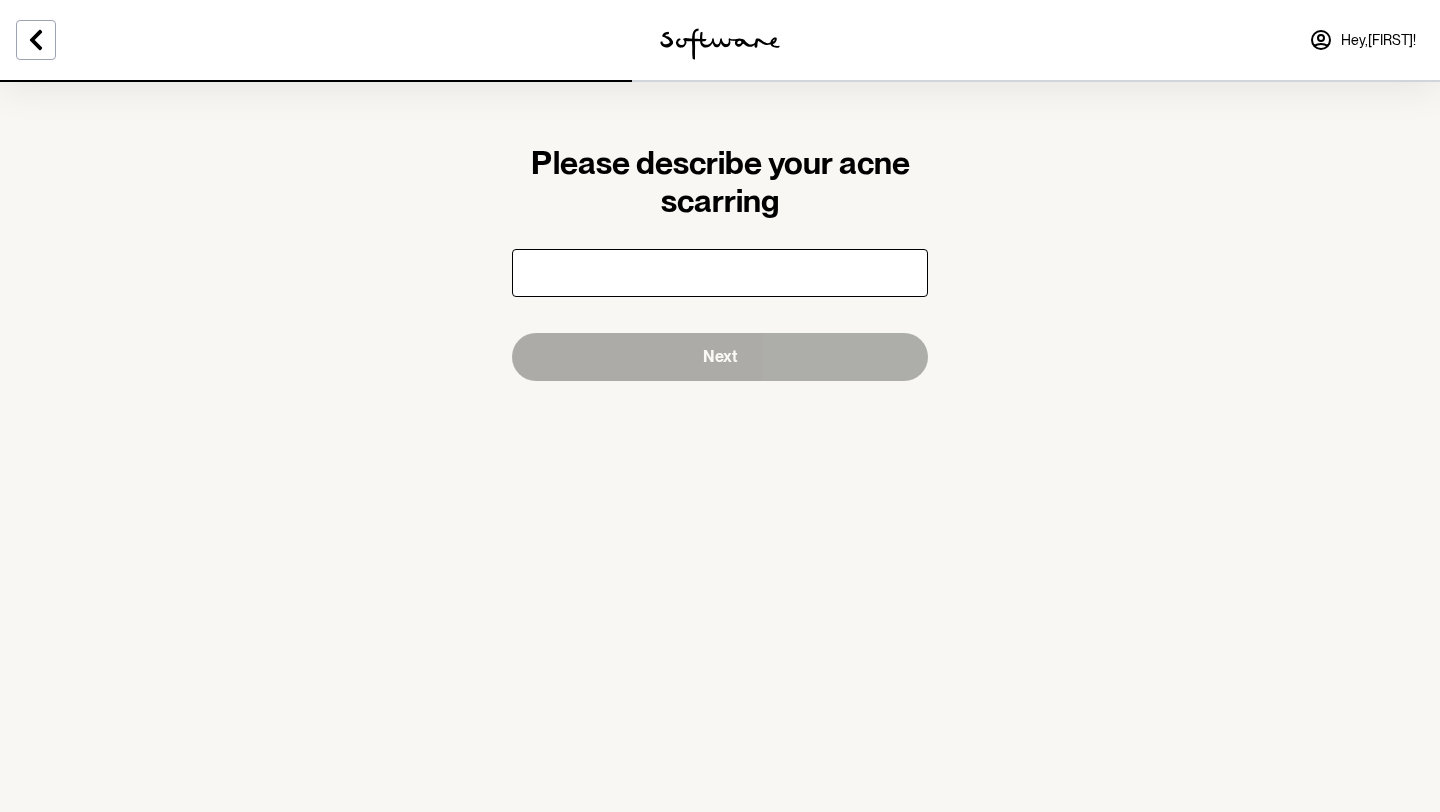 click at bounding box center (720, 44) 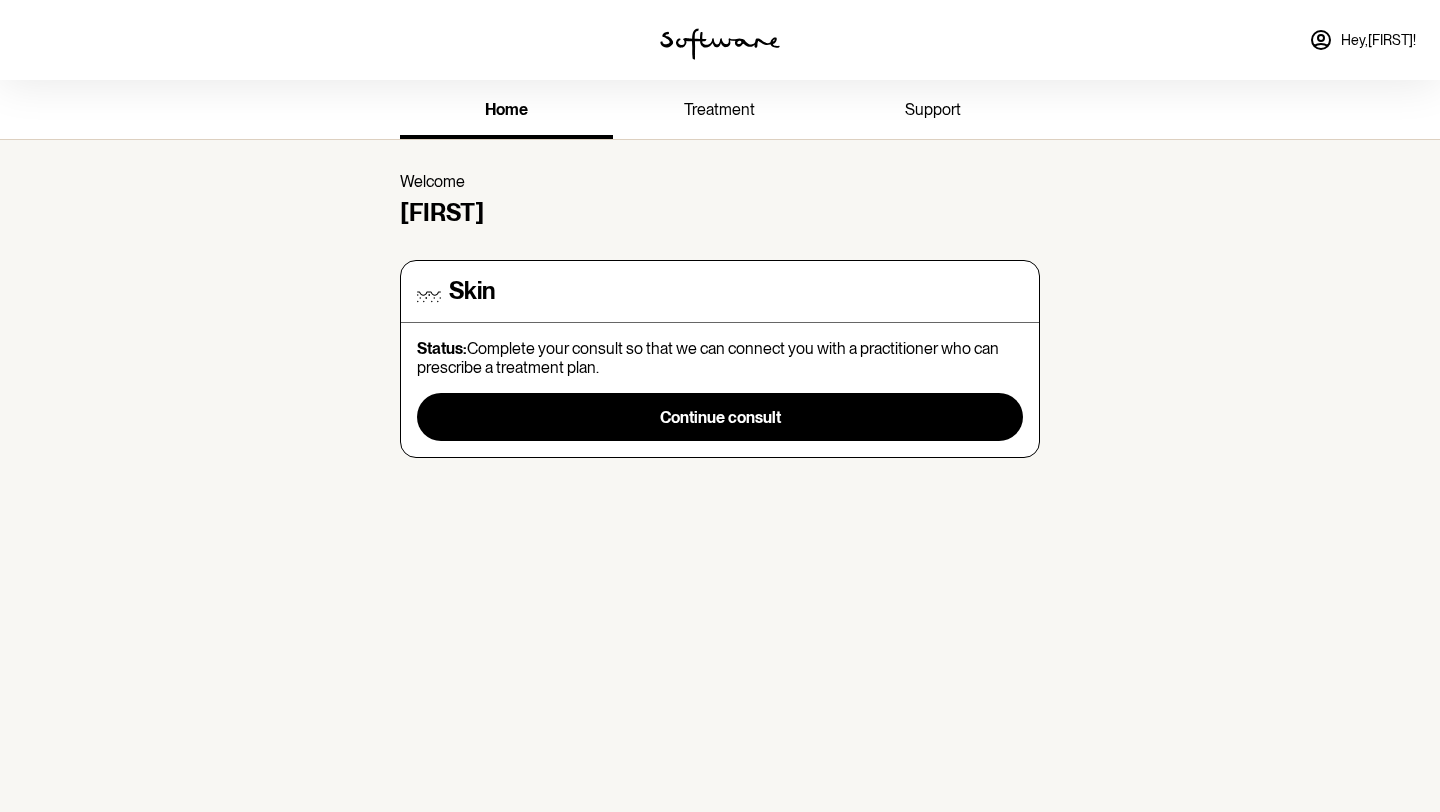click at bounding box center (720, 44) 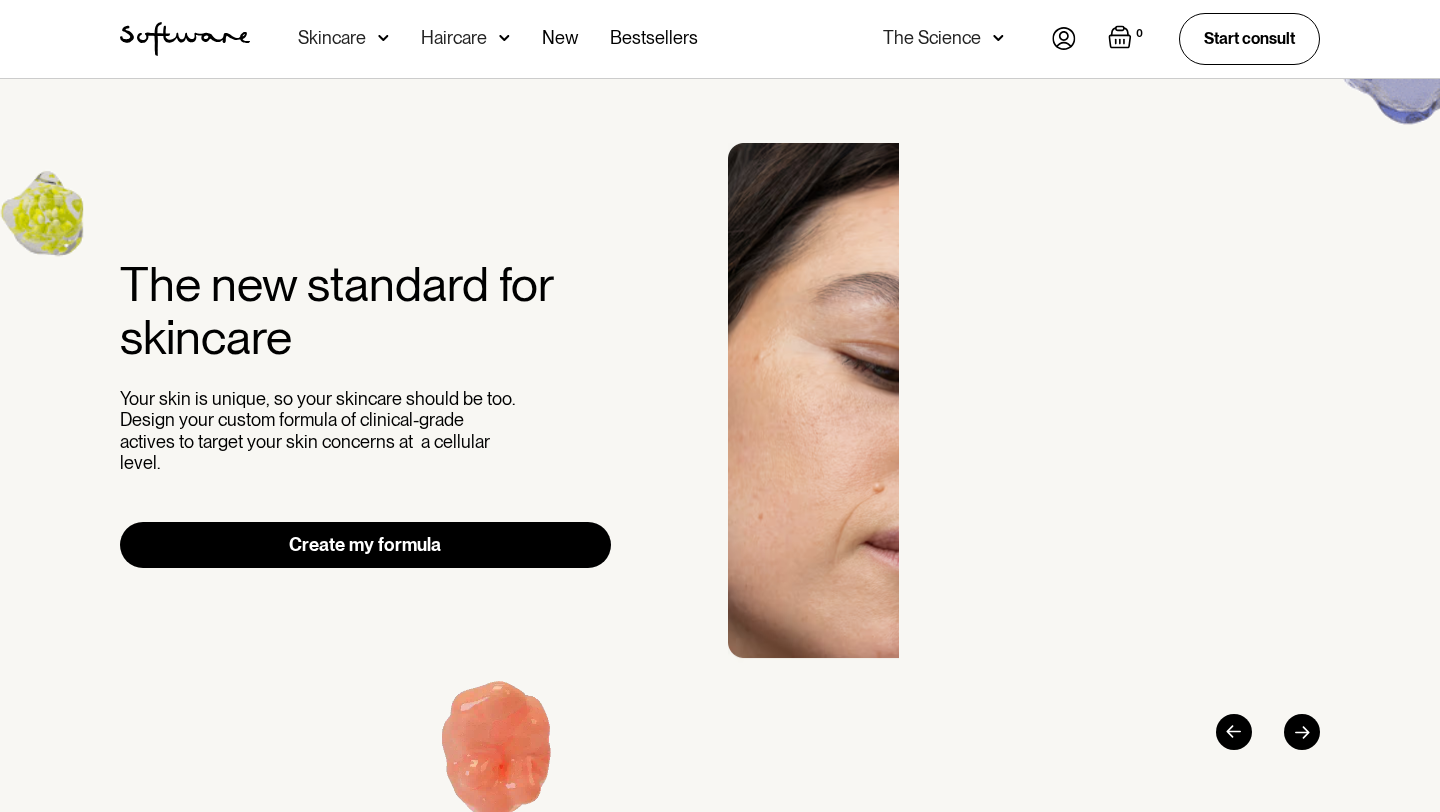 scroll, scrollTop: 0, scrollLeft: 0, axis: both 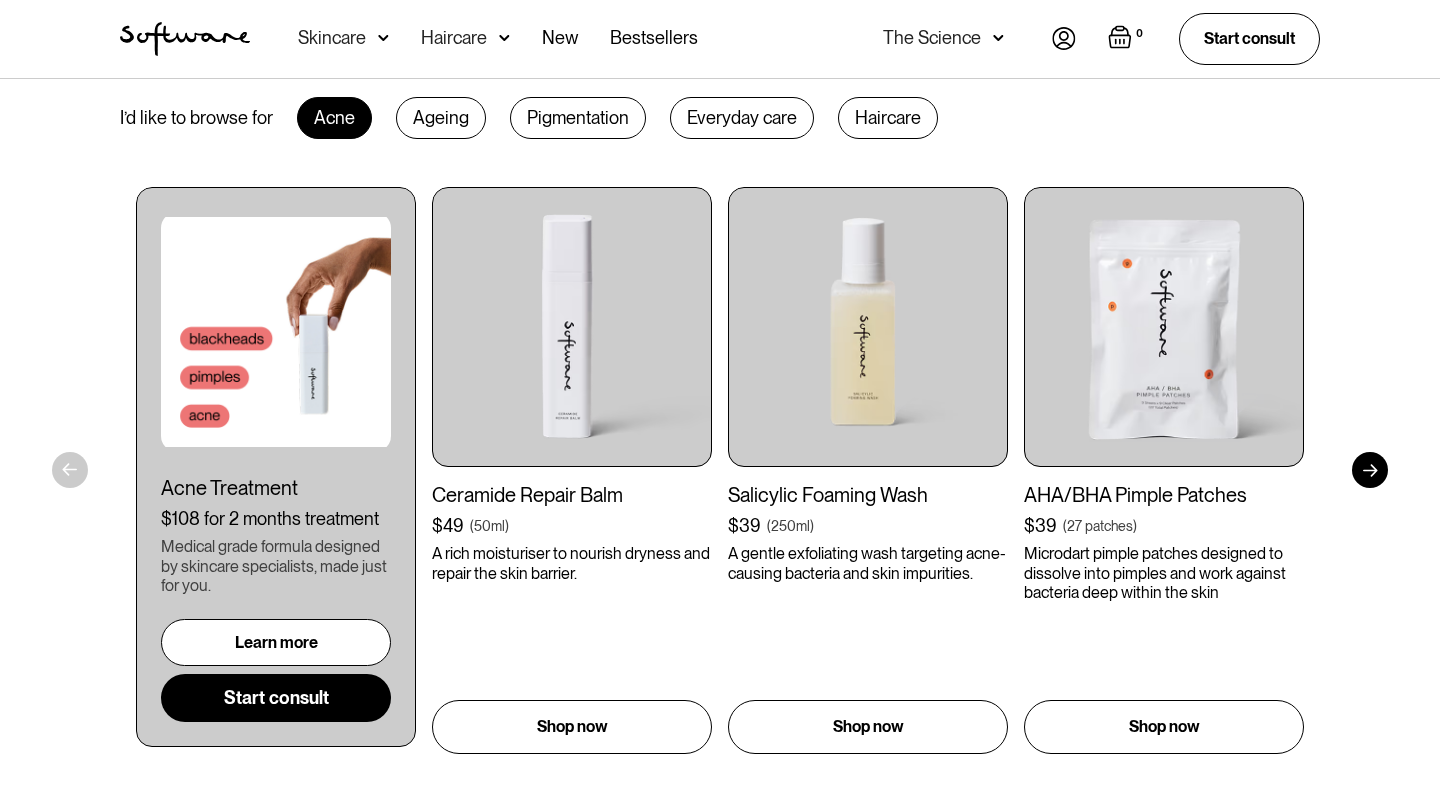 click at bounding box center [1370, 470] 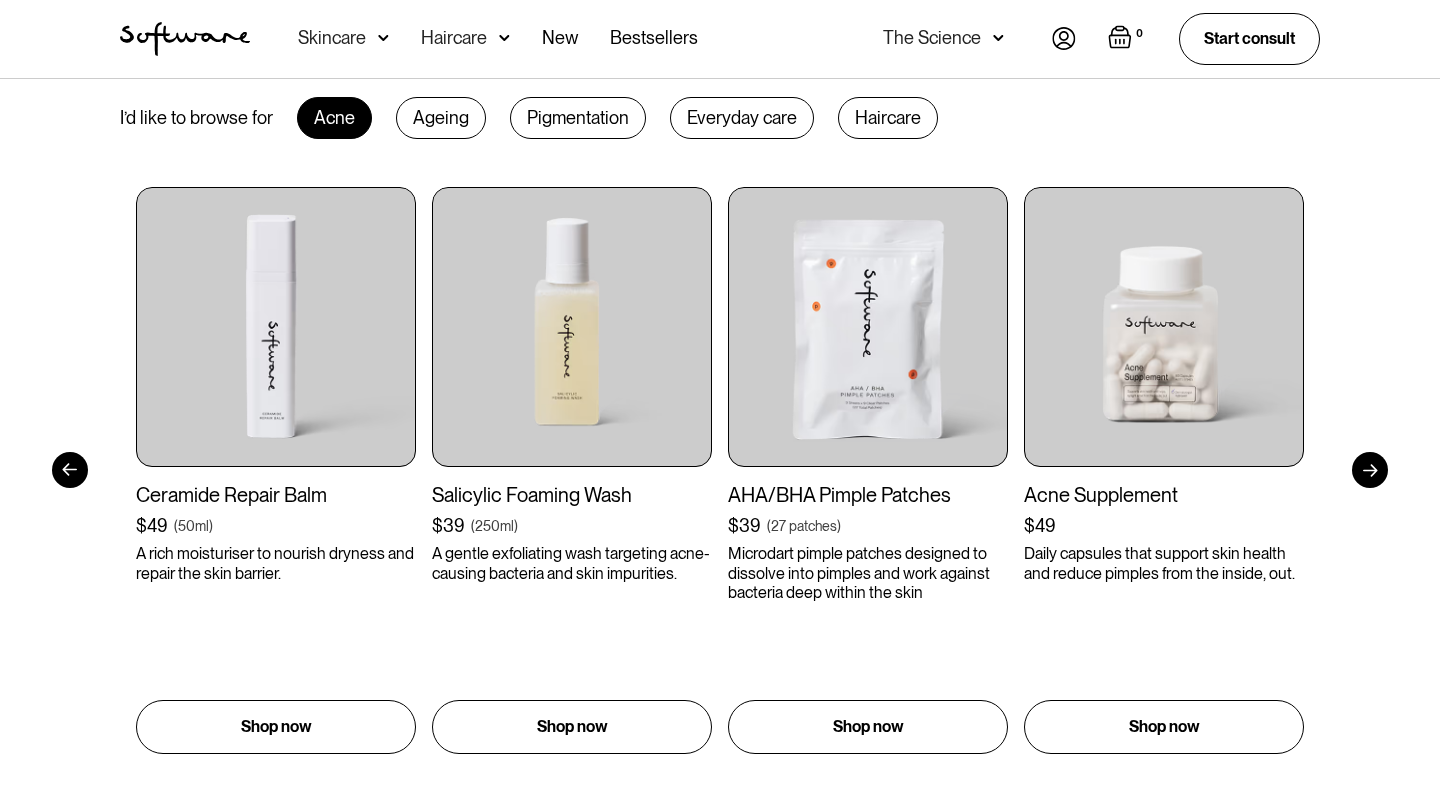 click at bounding box center (1370, 470) 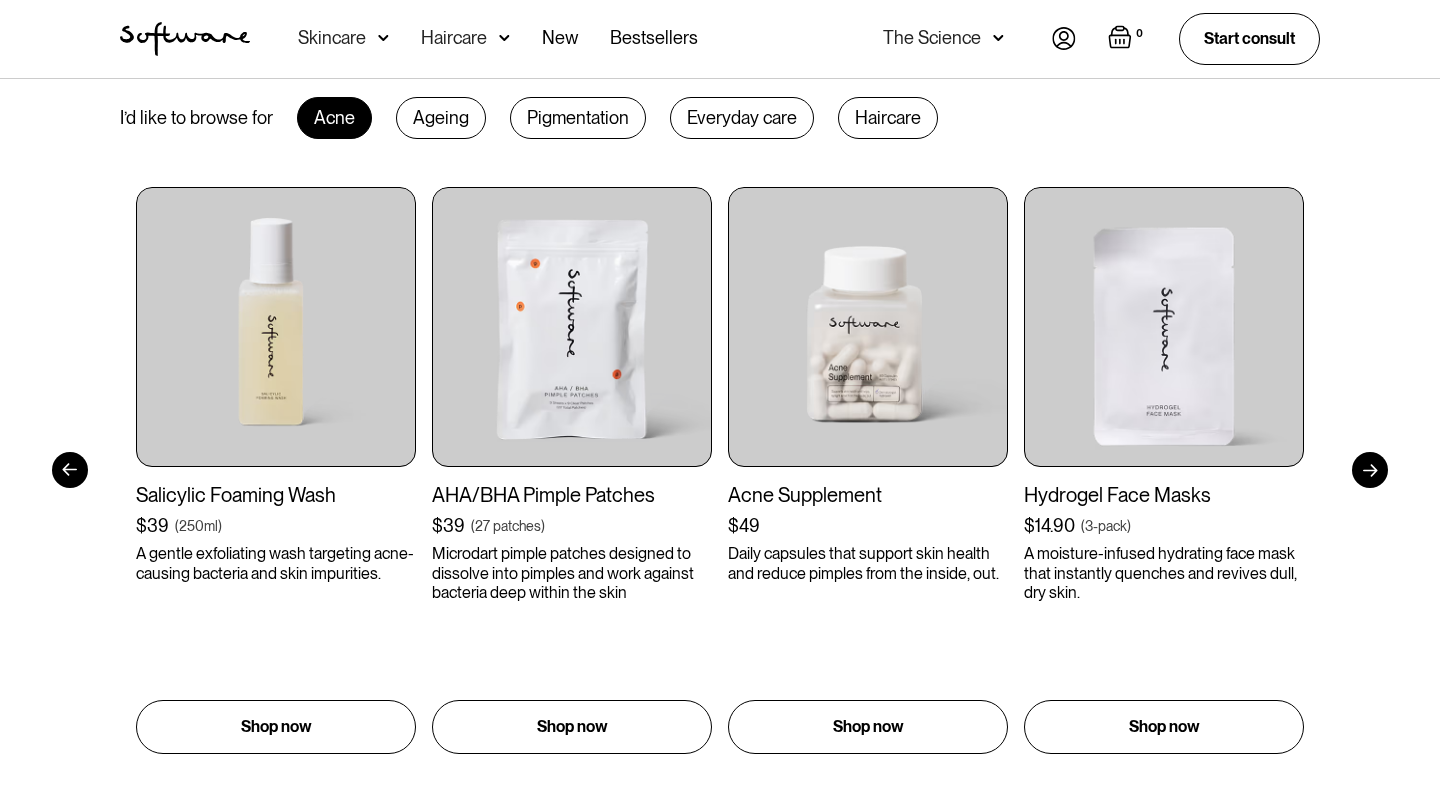 click at bounding box center (1370, 470) 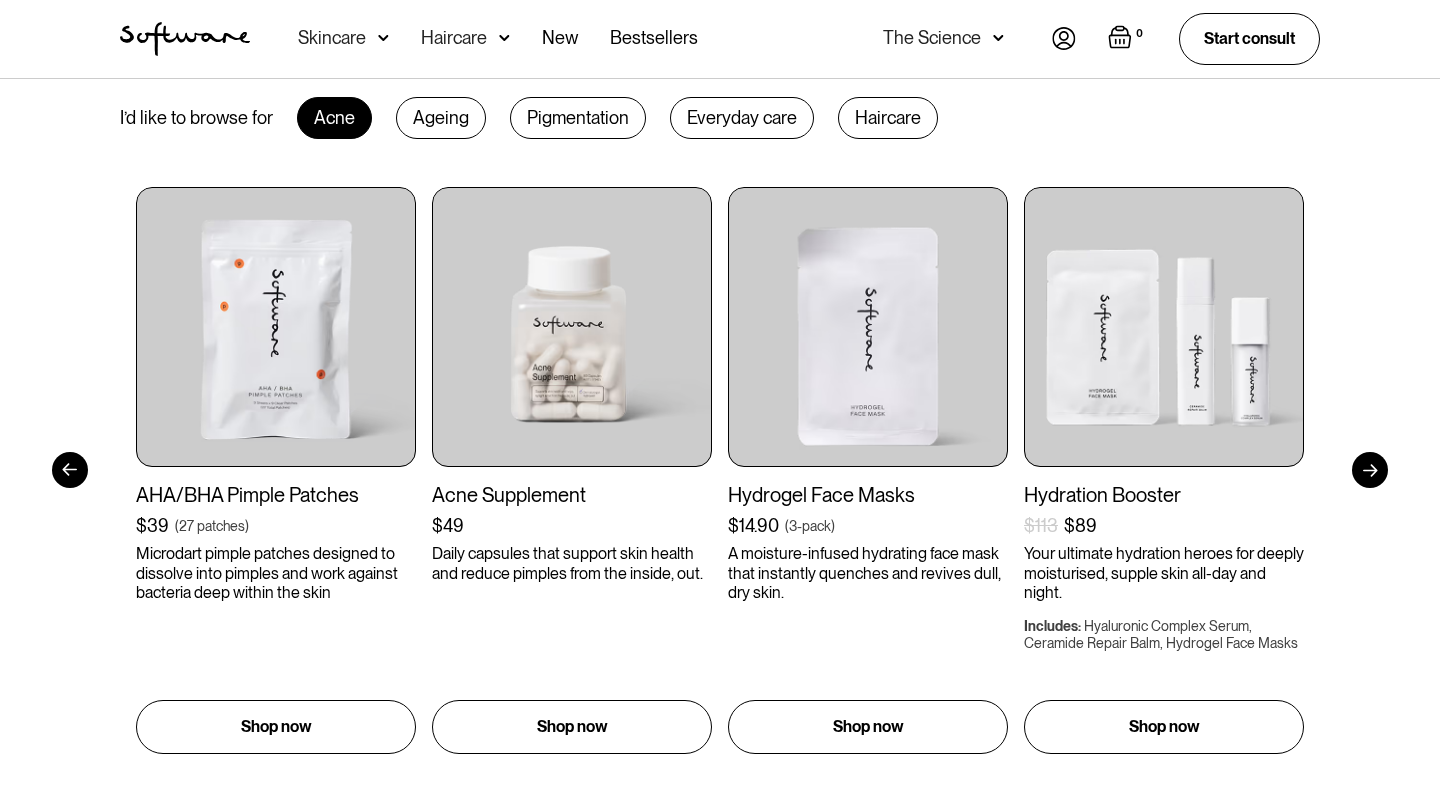 click at bounding box center (1370, 470) 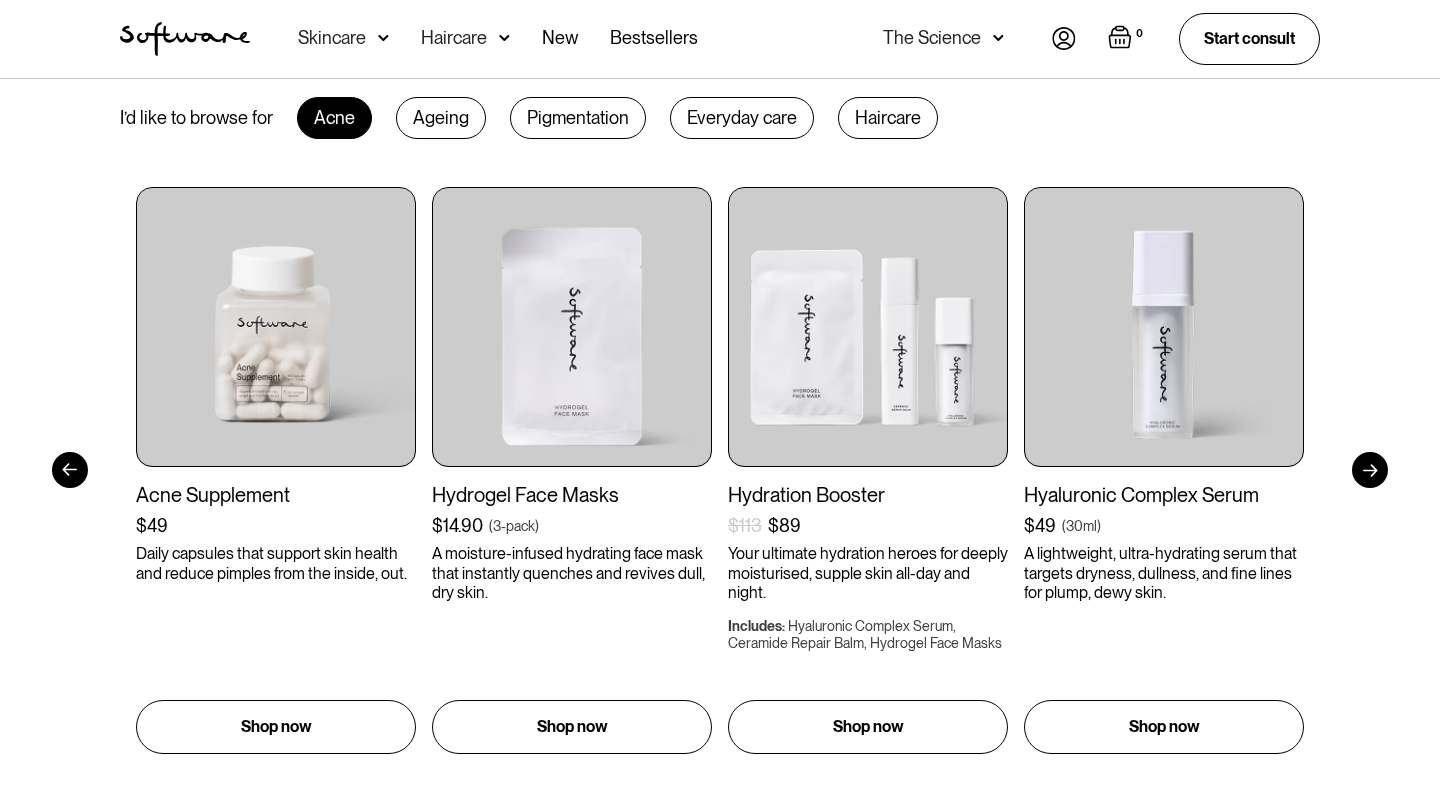 click at bounding box center (1370, 470) 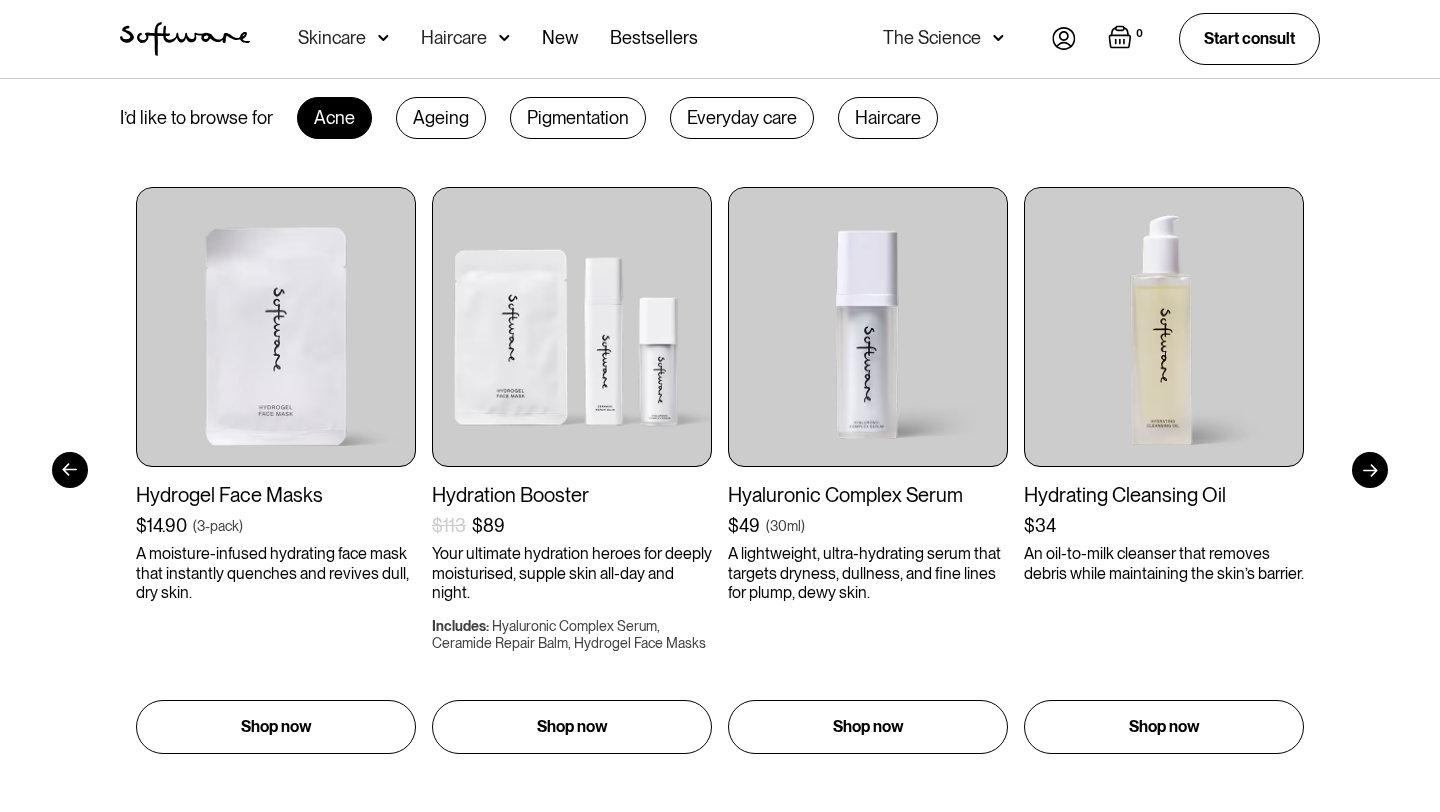 click at bounding box center [1370, 470] 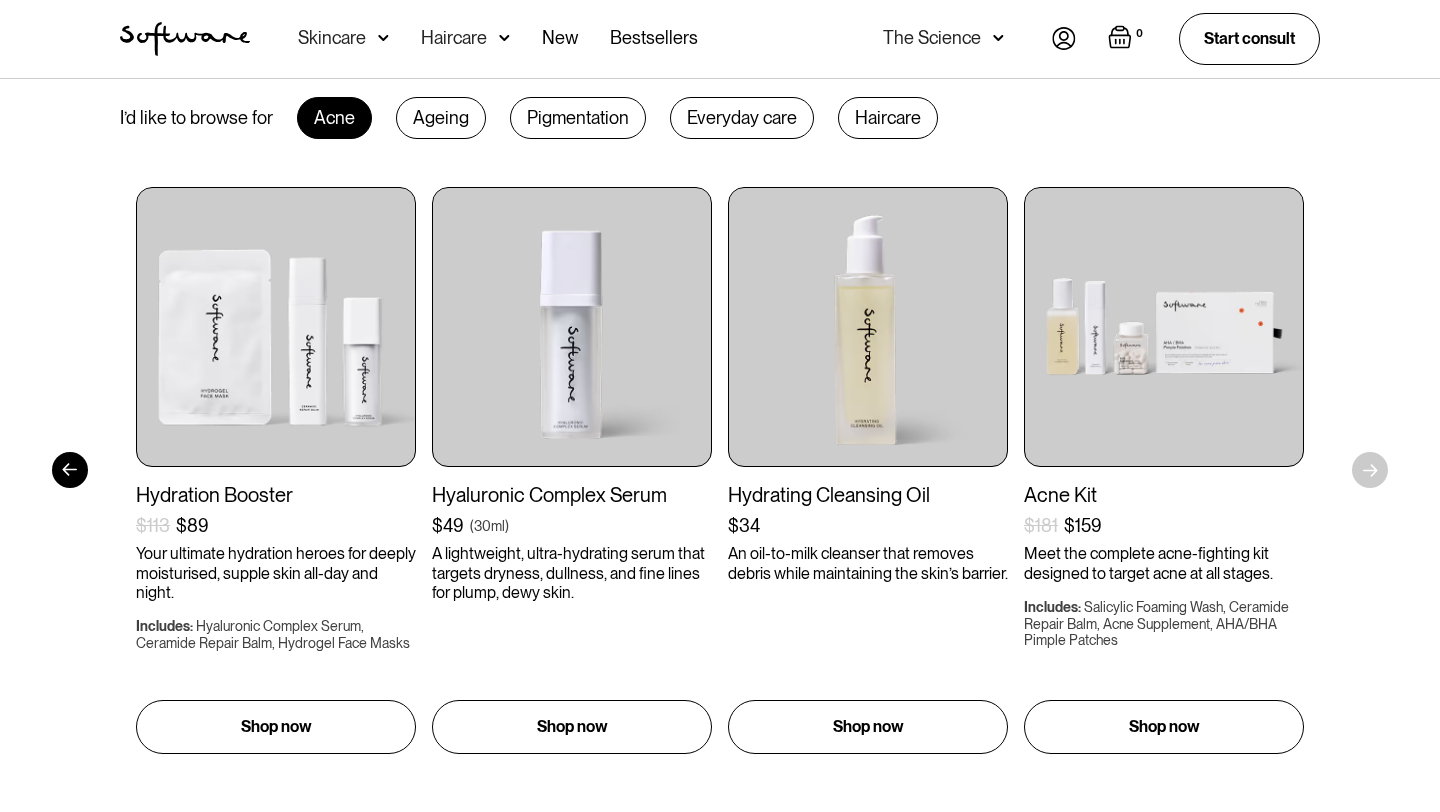 click on "Get to your goals, faster. I’d like to browse for Acne Ageing Pigmentation Everyday care Haircare Acne Treatment $[PRICE] for [DURATION] treatment Medical grade formula designed by skincare specialists, made just for you. Learn more Start consult Ceramide Repair Balm $[PRICE]  ( [VOLUME] ) A rich moisturiser to nourish dryness and repair the skin barrier.
Includes: Shop now Salicylic Foaming Wash $[PRICE]  ( [VOLUME] ) A gentle exfoliating wash targeting acne-causing bacteria and skin impurities.
Includes: Shop now AHA/BHA Pimple Patches $[PRICE]  ( [QUANTITY] patches ) Microdart pimple patches designed to dissolve into pimples and work against bacteria deep within the skin Includes: Shop now Acne Supplement $[PRICE]  ( ) Daily capsules that support skin health and reduce pimples from the inside, out. Includes: Shop now Hydrogel Face Masks $[PRICE]  ( 3-pack ) A moisture-infused hydrating face mask that instantly quenches and revives dull, dry skin. Includes: Shop now Hydration Booster $[PRICE]  $[PRICE]  ( ) Includes: Shop now $[PRICE]  ( [VOLUME] )" at bounding box center (720, 383) 